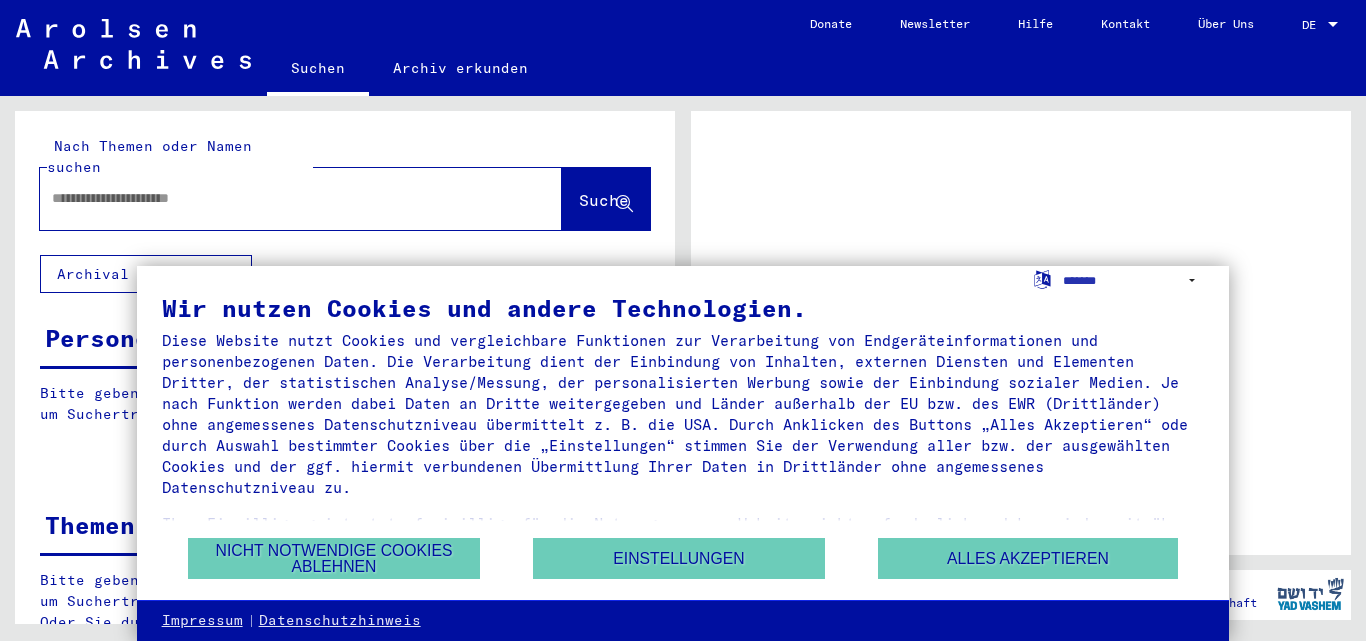 scroll, scrollTop: 0, scrollLeft: 0, axis: both 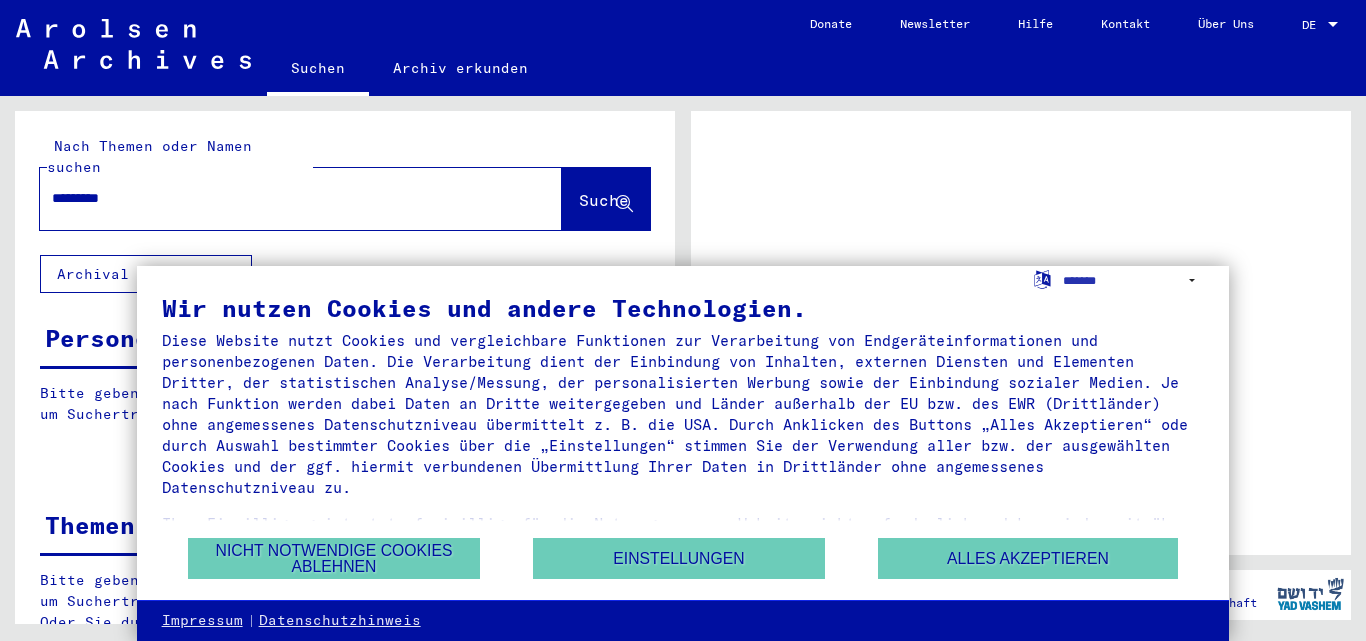 type on "*********" 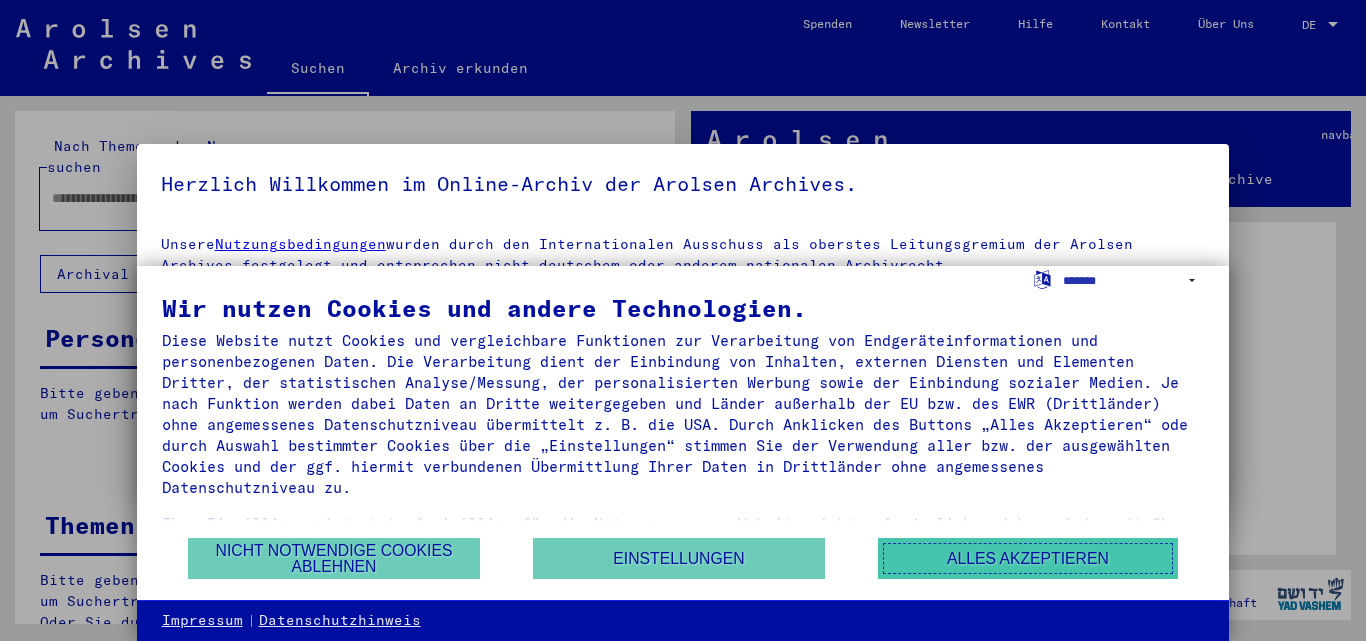 click on "Alles akzeptieren" at bounding box center (1028, 558) 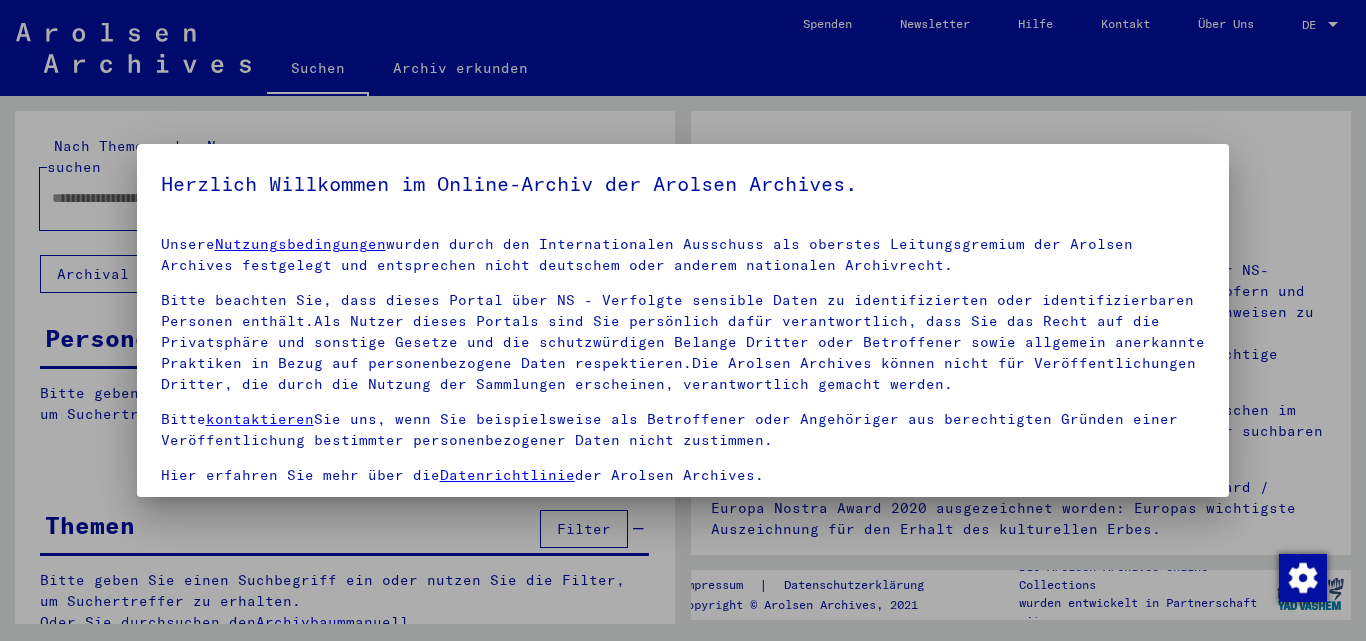 scroll, scrollTop: 84, scrollLeft: 0, axis: vertical 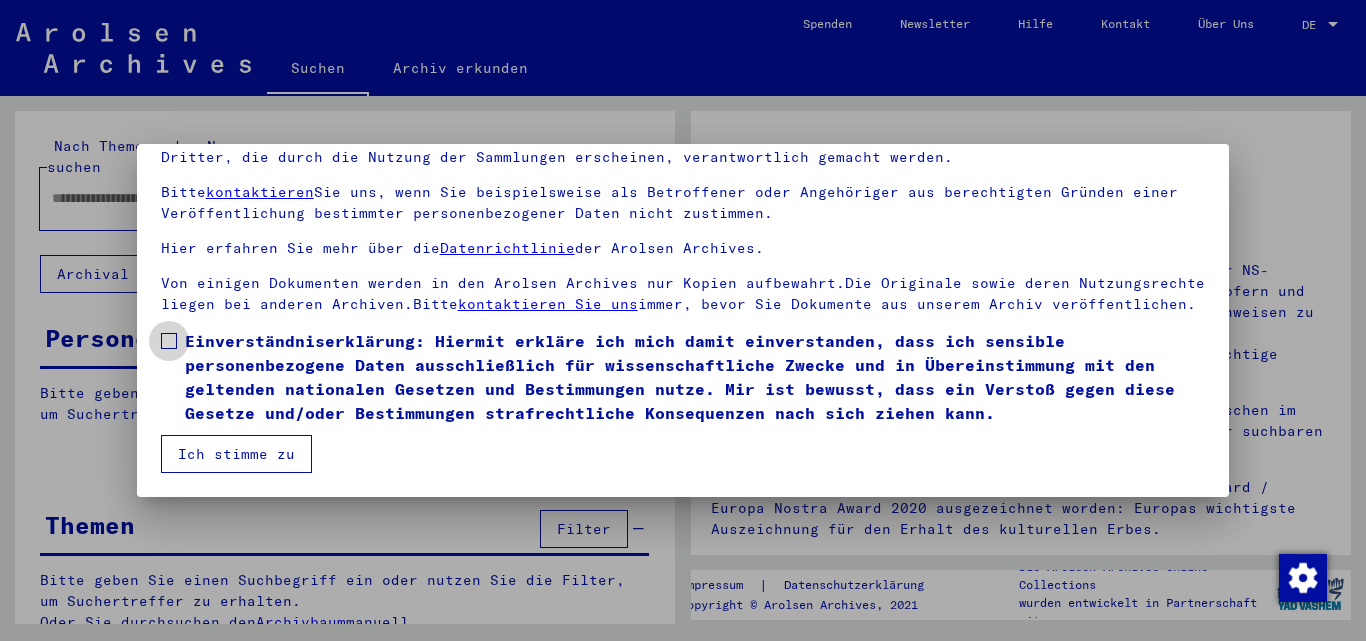 click on "Einverständniserklärung: Hiermit erkläre ich mich damit einverstanden, dass ich sensible personenbezogene Daten ausschließlich für wissenschaftliche Zwecke und in Übereinstimmung mit den geltenden nationalen Gesetzen und Bestimmungen nutze. Mir ist bewusst, dass ein Verstoß gegen diese Gesetze und/oder Bestimmungen strafrechtliche Konsequenzen nach sich ziehen kann." at bounding box center [695, 377] 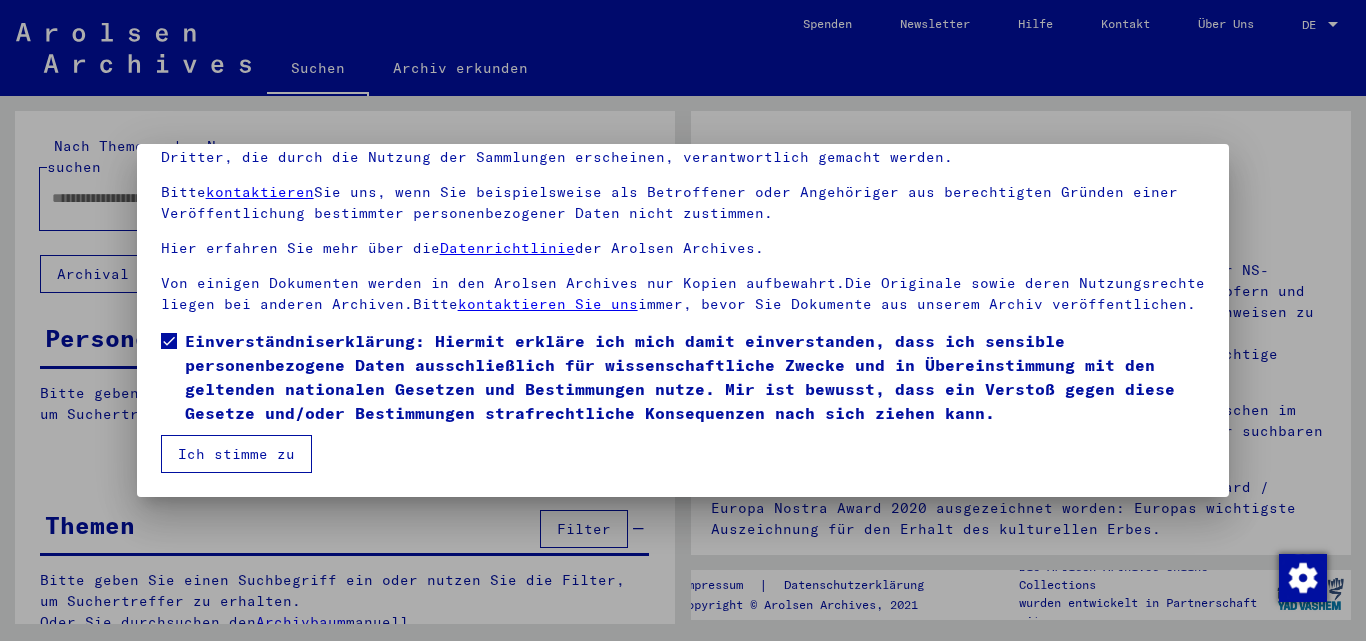 click on "Unsere  Nutzungsbedingungen  wurden durch den Internationalen Ausschuss als oberstes Leitungsgremium der Arolsen Archives festgelegt und entsprechen nicht deutschem oder anderem nationalen Archivrecht. Bitte beachten Sie, dass dieses Portal über NS - Verfolgte sensible Daten zu identifizierten oder identifizierbaren Personen enthält.Als Nutzer dieses Portals sind Sie persönlich dafür verantwortlich, dass Sie das Recht auf die Privatsphäre und sonstige Gesetze und die schutzwürdigen Belange Dritter oder Betroffener sowie allgemein anerkannte Praktiken in Bezug auf personenbezogene Daten respektieren.Die Arolsen Archives können nicht für Veröffentlichungen Dritter, die durch die Nutzung der Sammlungen erscheinen, verantwortlich gemacht werden. Bitte  kontaktieren  Sie uns, wenn Sie beispielsweise als Betroffener oder Angehöriger aus berechtigten Gründen einer Veröffentlichung bestimmter personenbezogener Daten nicht zustimmen. Hier erfahren Sie mehr über die  Datenrichtlinie  der Arolsen Archives." at bounding box center (683, 264) 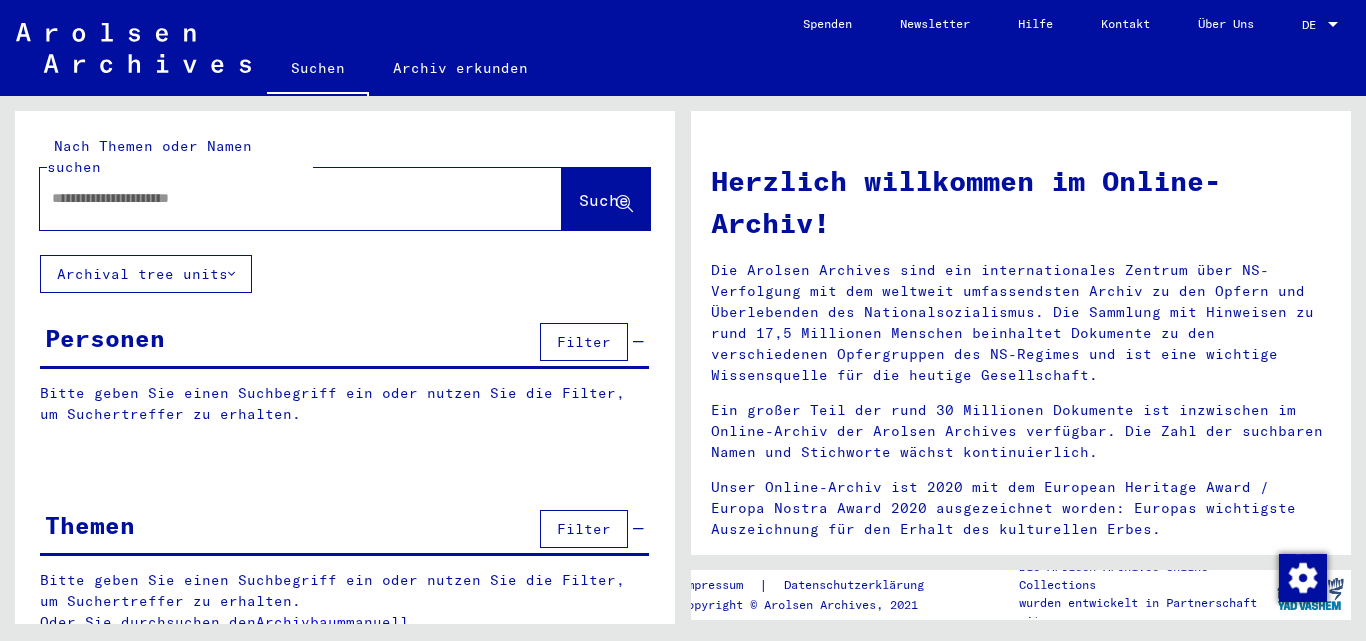 scroll, scrollTop: 3, scrollLeft: 0, axis: vertical 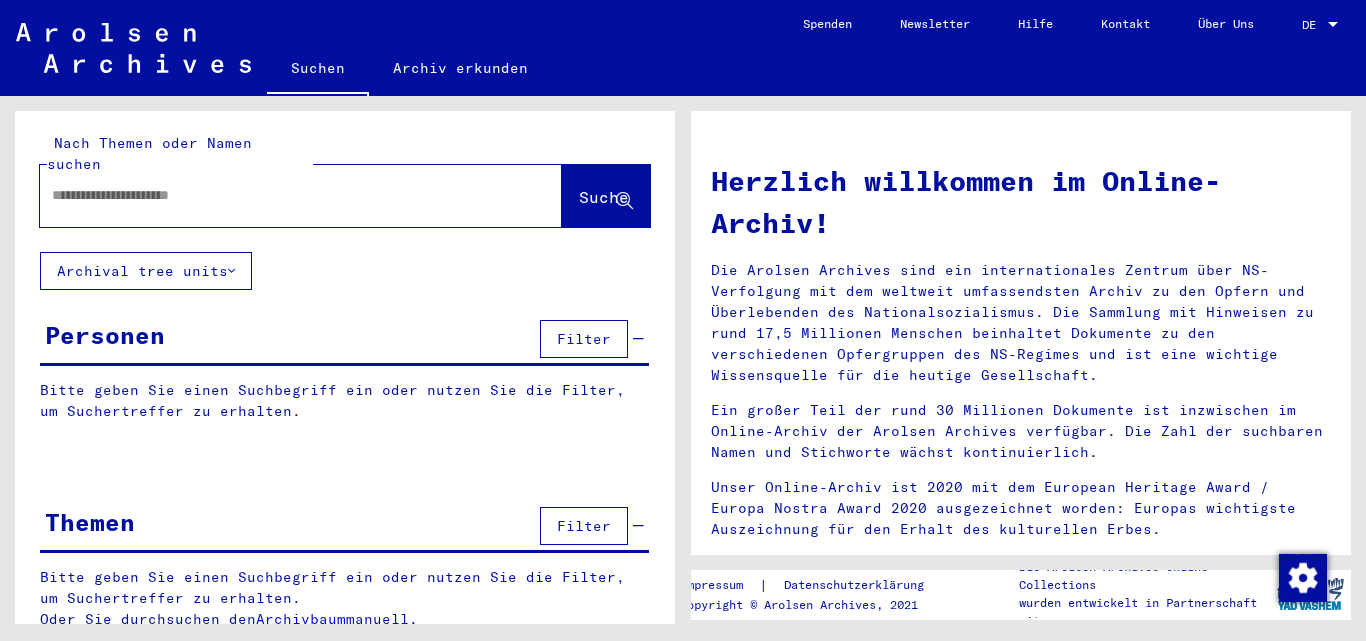 click at bounding box center (277, 195) 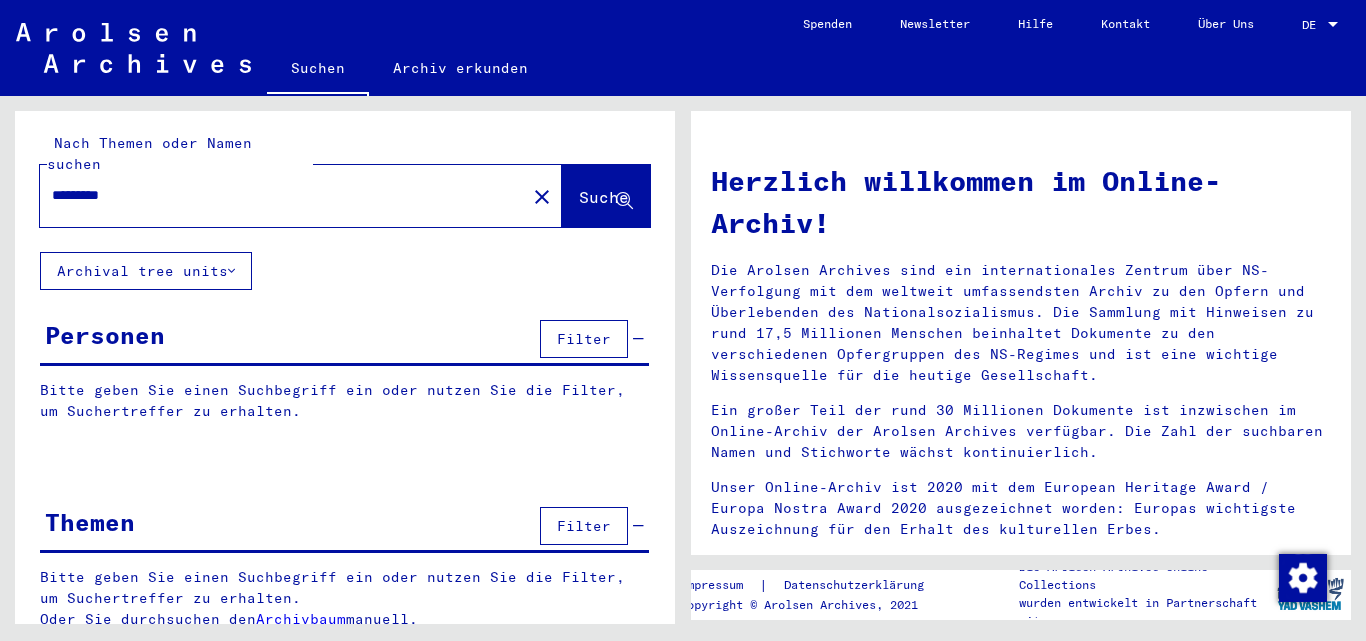 type on "*********" 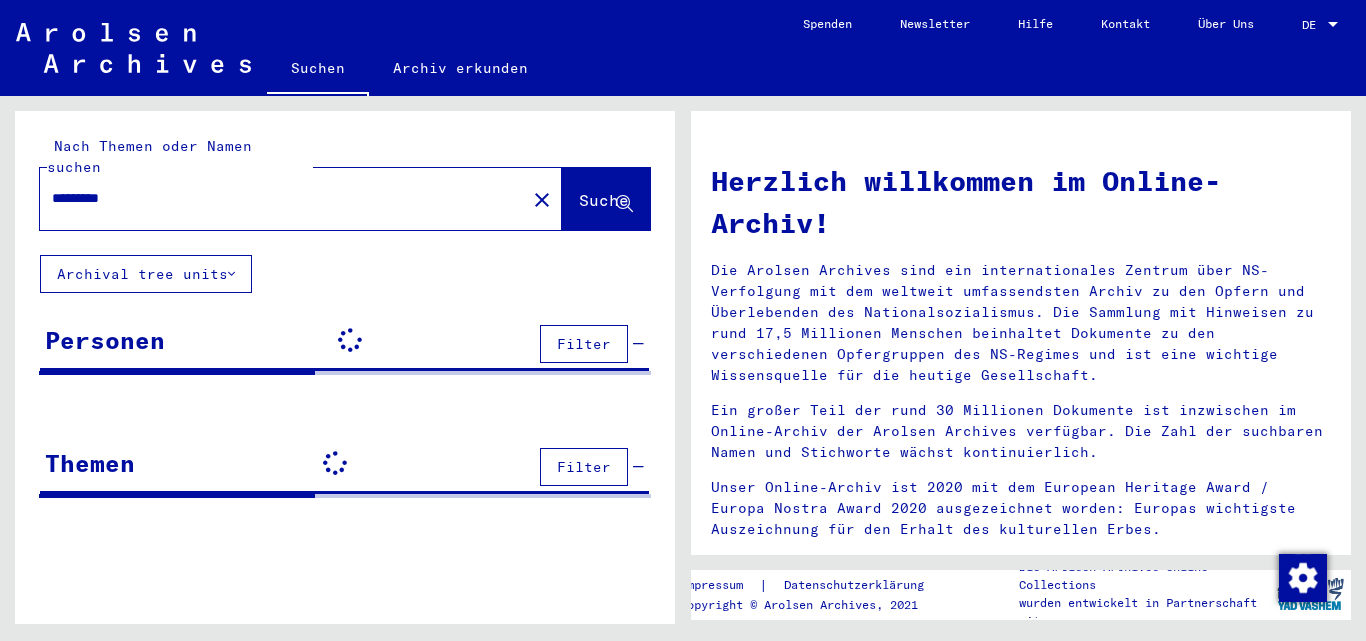 scroll, scrollTop: 0, scrollLeft: 0, axis: both 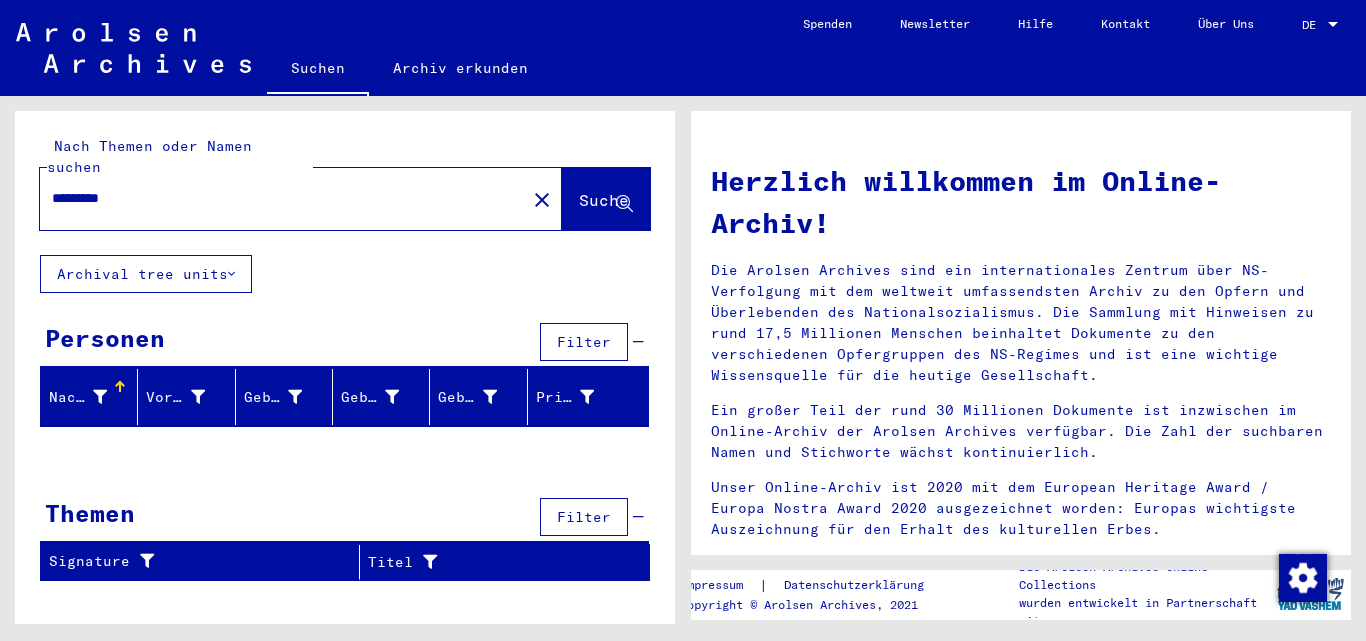 click on "Archival tree units" 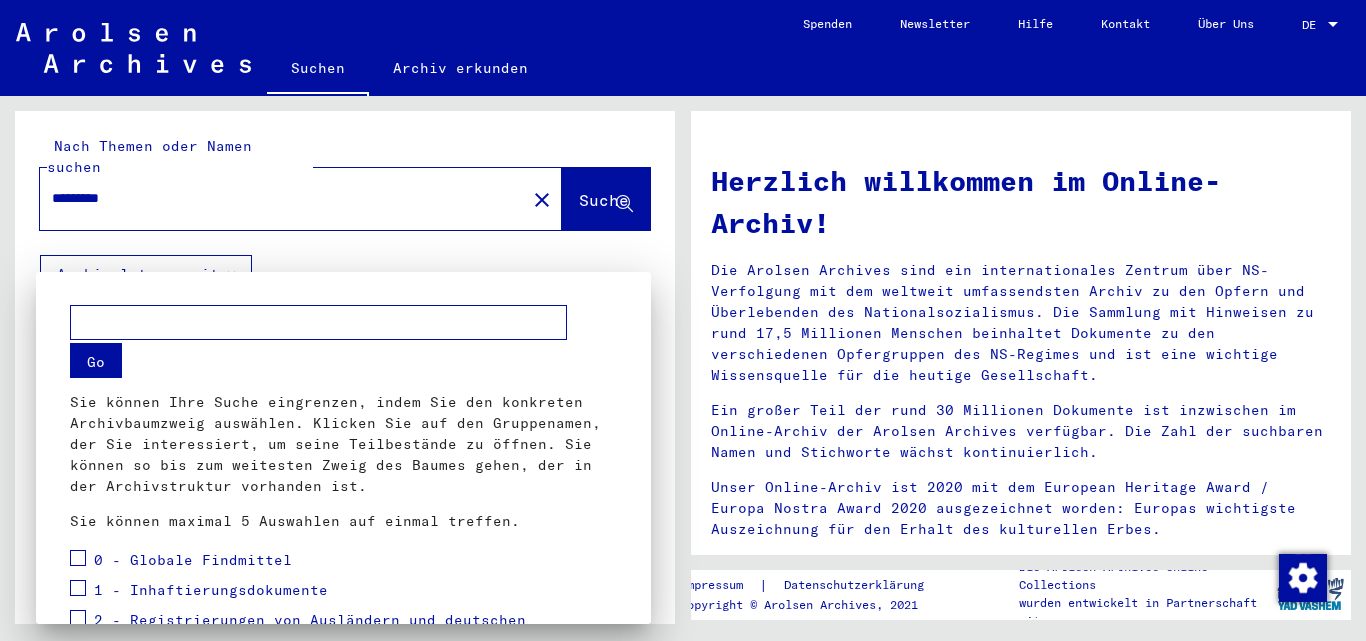 click at bounding box center (683, 320) 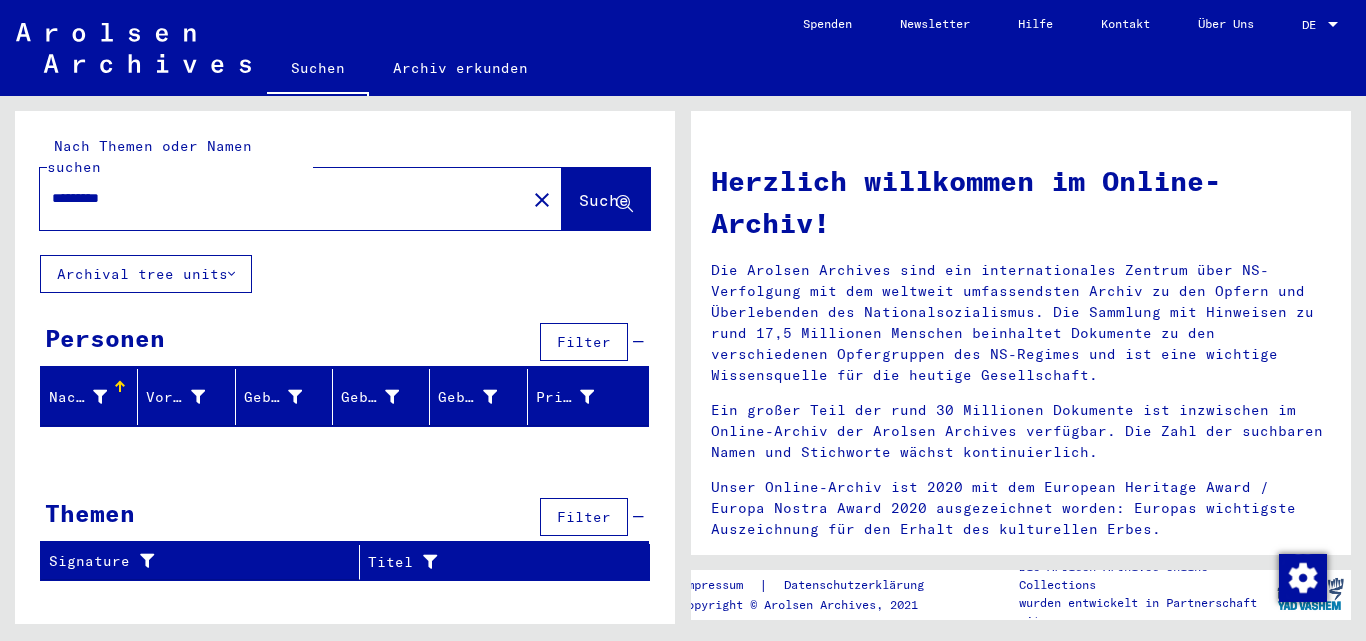 drag, startPoint x: 162, startPoint y: 177, endPoint x: 0, endPoint y: 172, distance: 162.07715 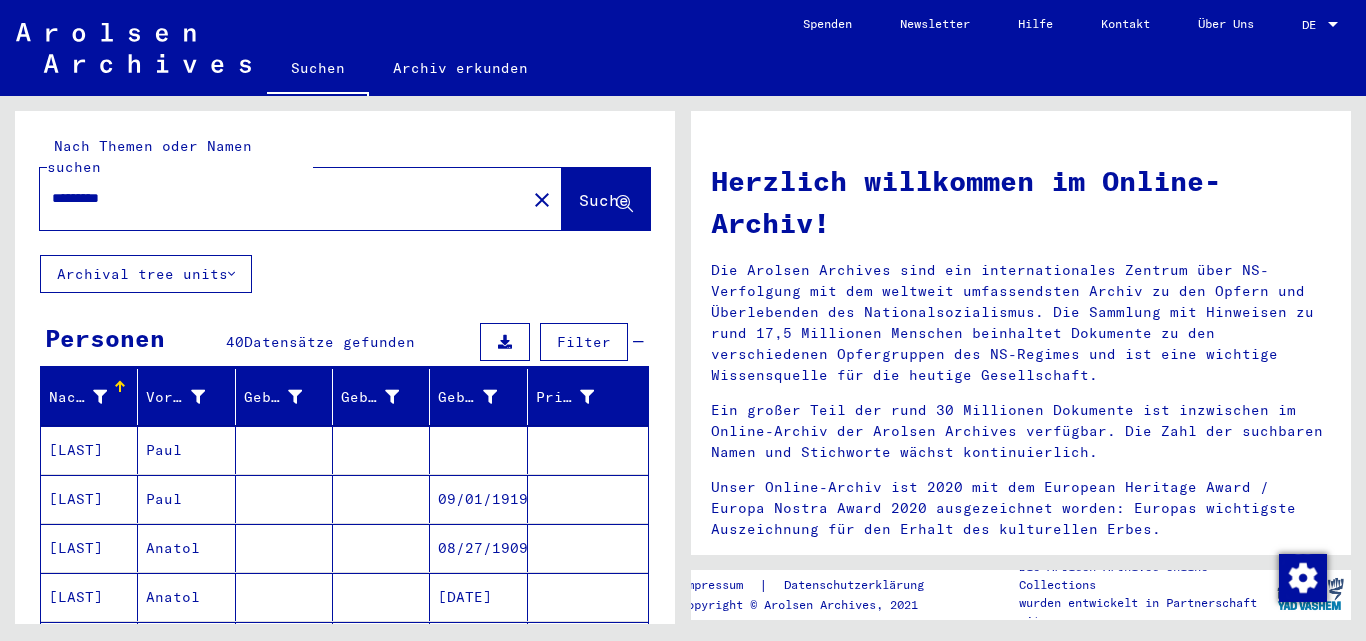 scroll, scrollTop: 200, scrollLeft: 0, axis: vertical 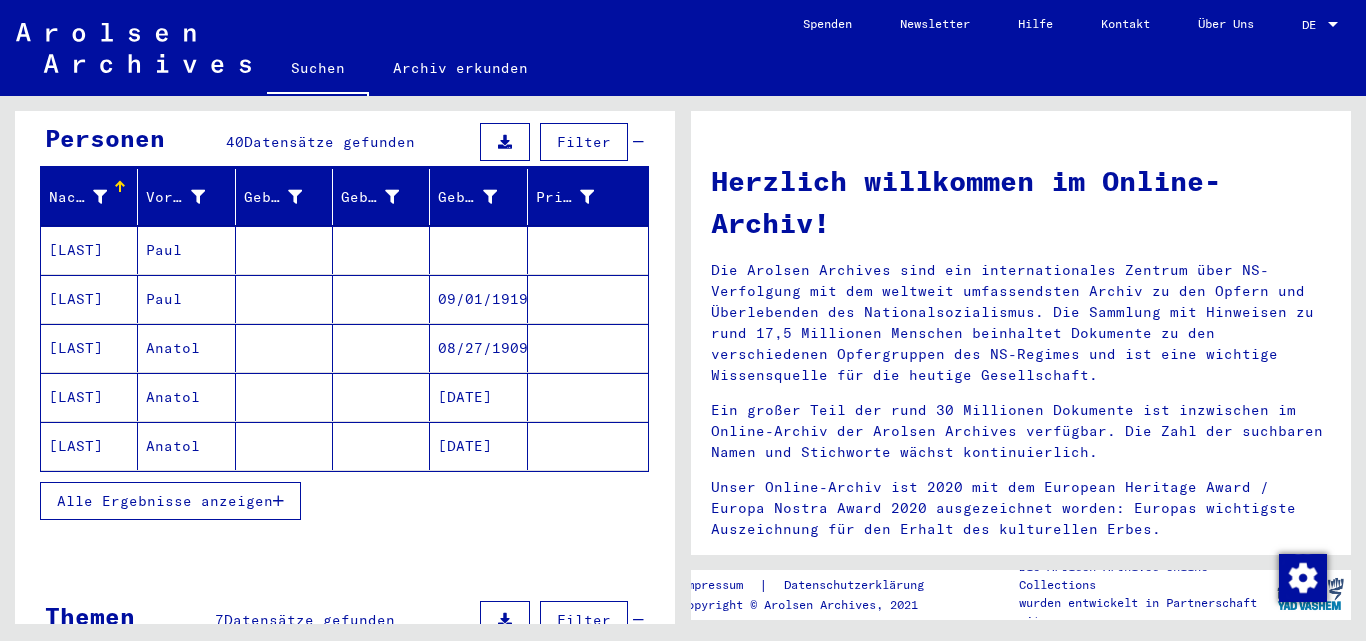 click on "Alle Ergebnisse anzeigen" at bounding box center (165, 501) 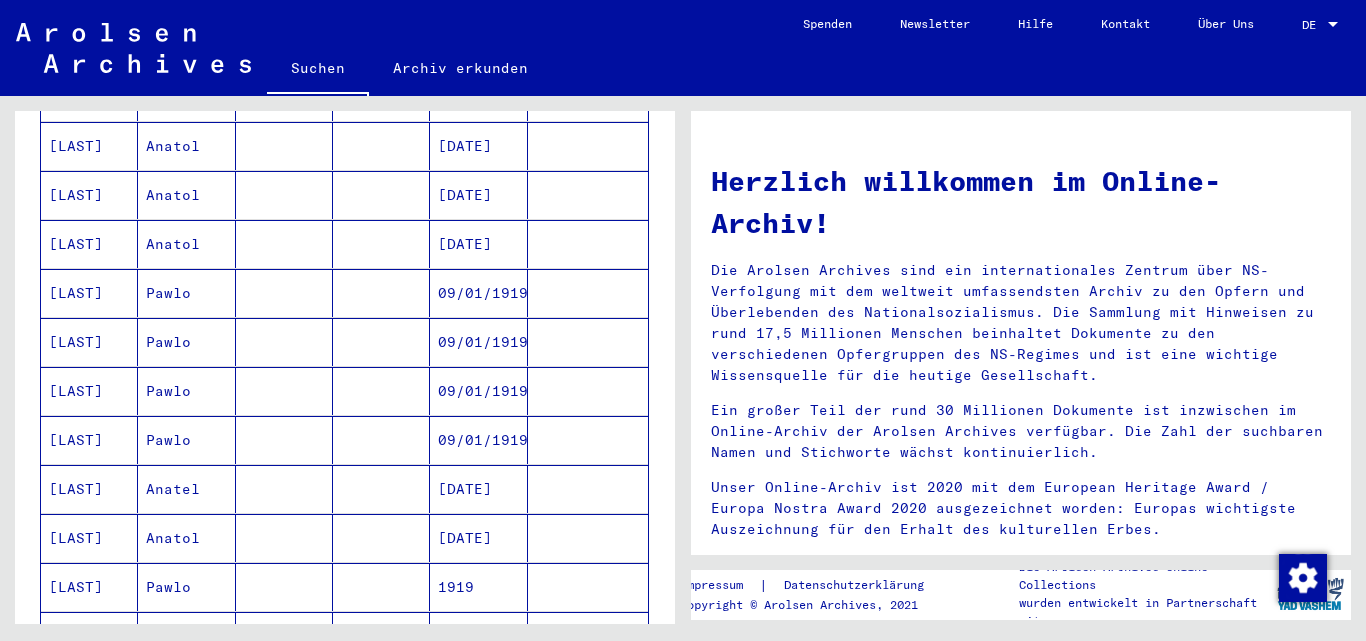 scroll, scrollTop: 600, scrollLeft: 0, axis: vertical 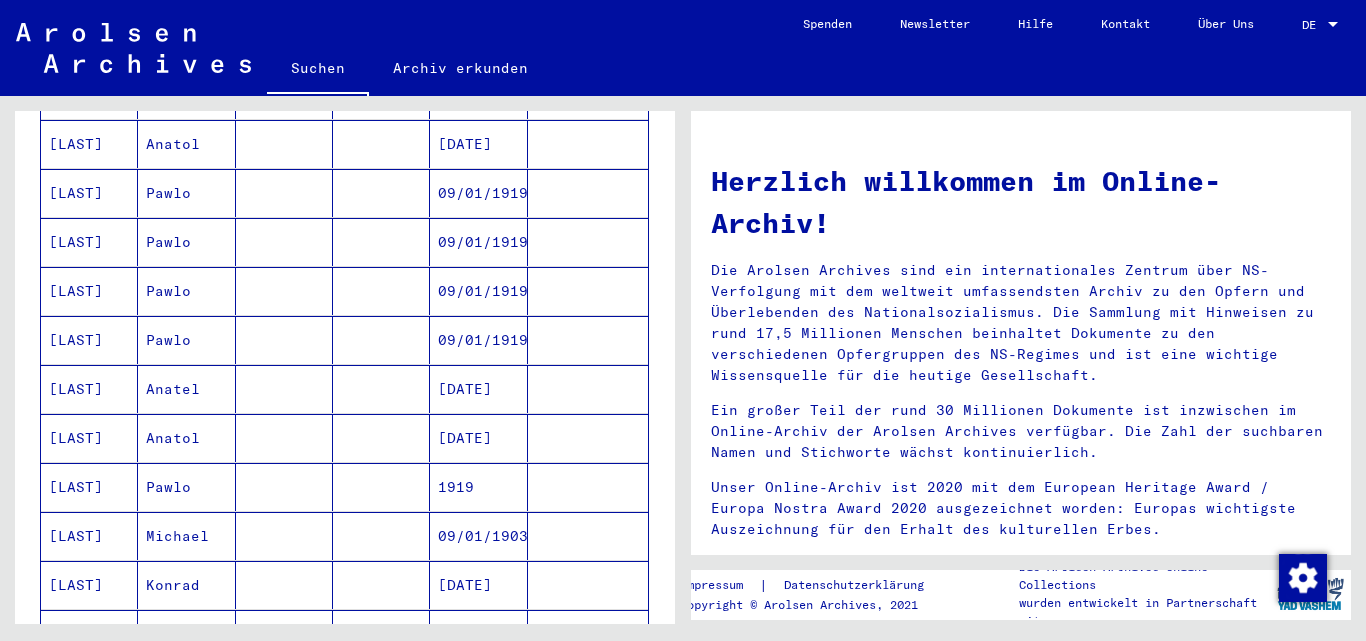 drag, startPoint x: 74, startPoint y: 367, endPoint x: 55, endPoint y: 367, distance: 19 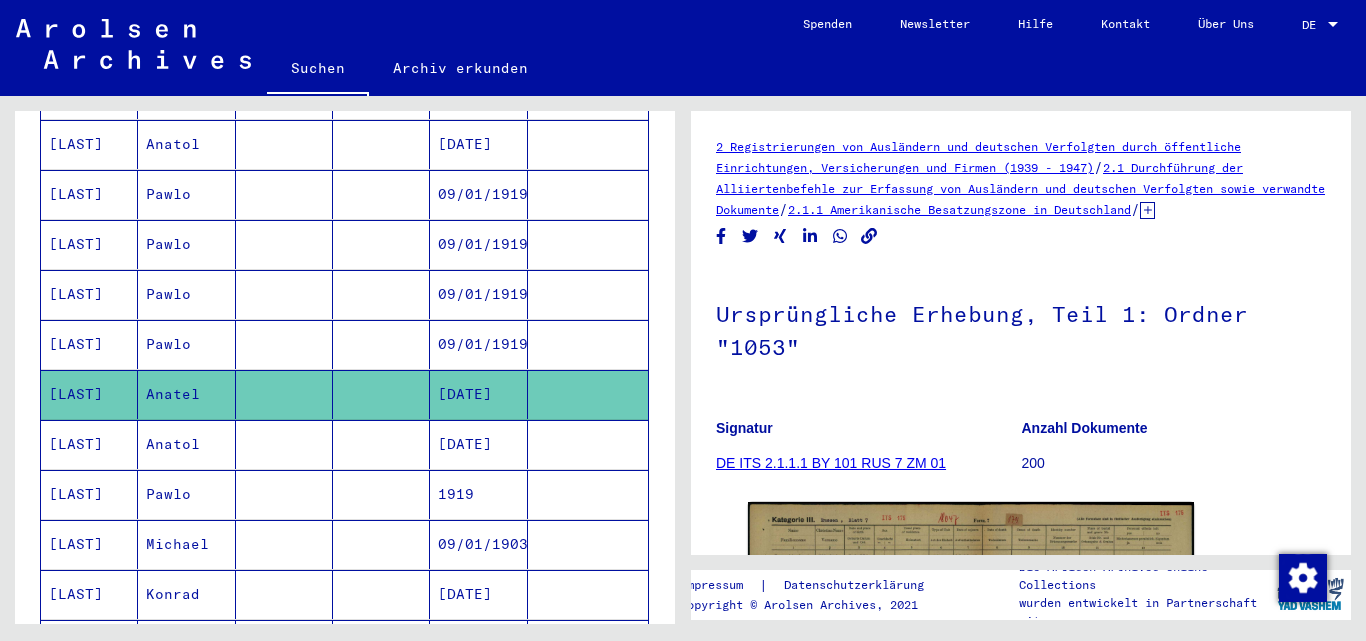 scroll, scrollTop: 300, scrollLeft: 0, axis: vertical 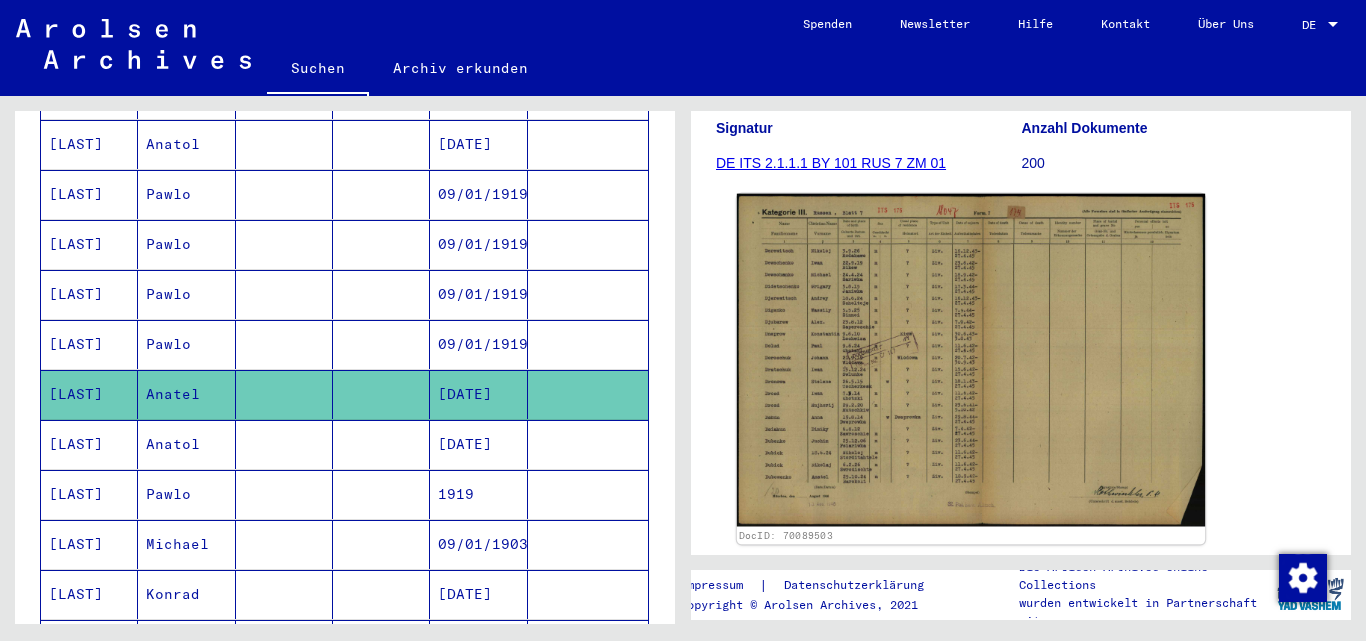 click 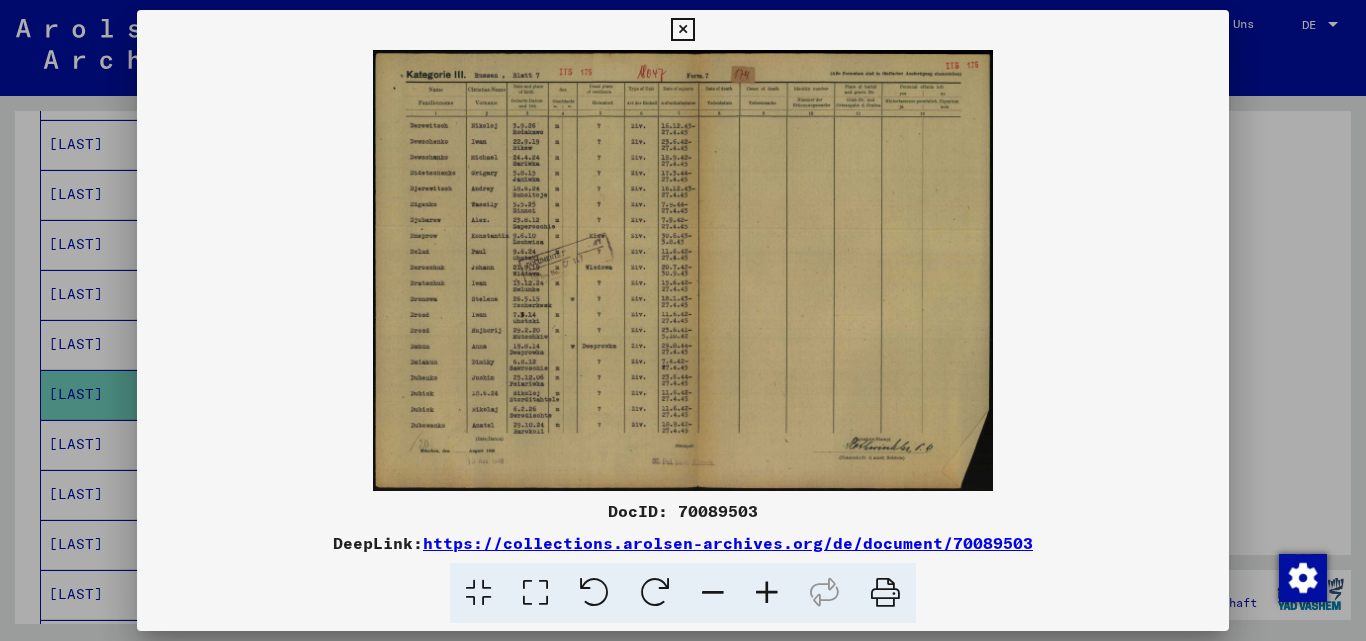 click at bounding box center [767, 593] 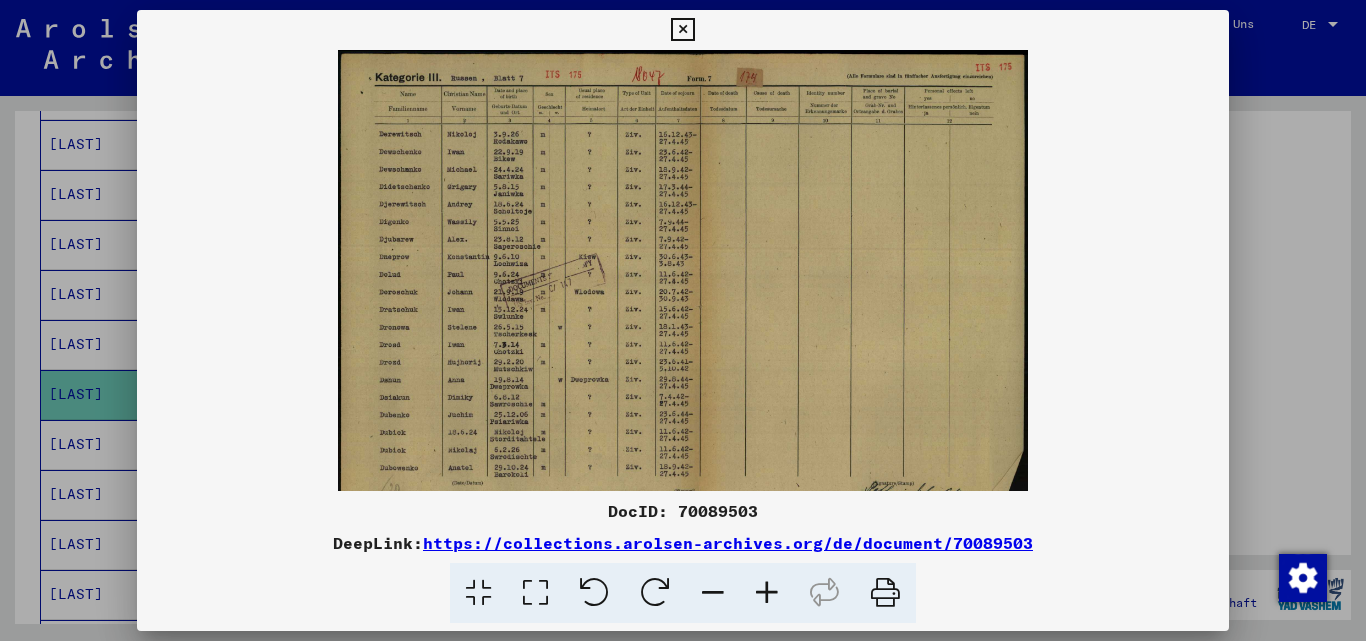 click at bounding box center (767, 593) 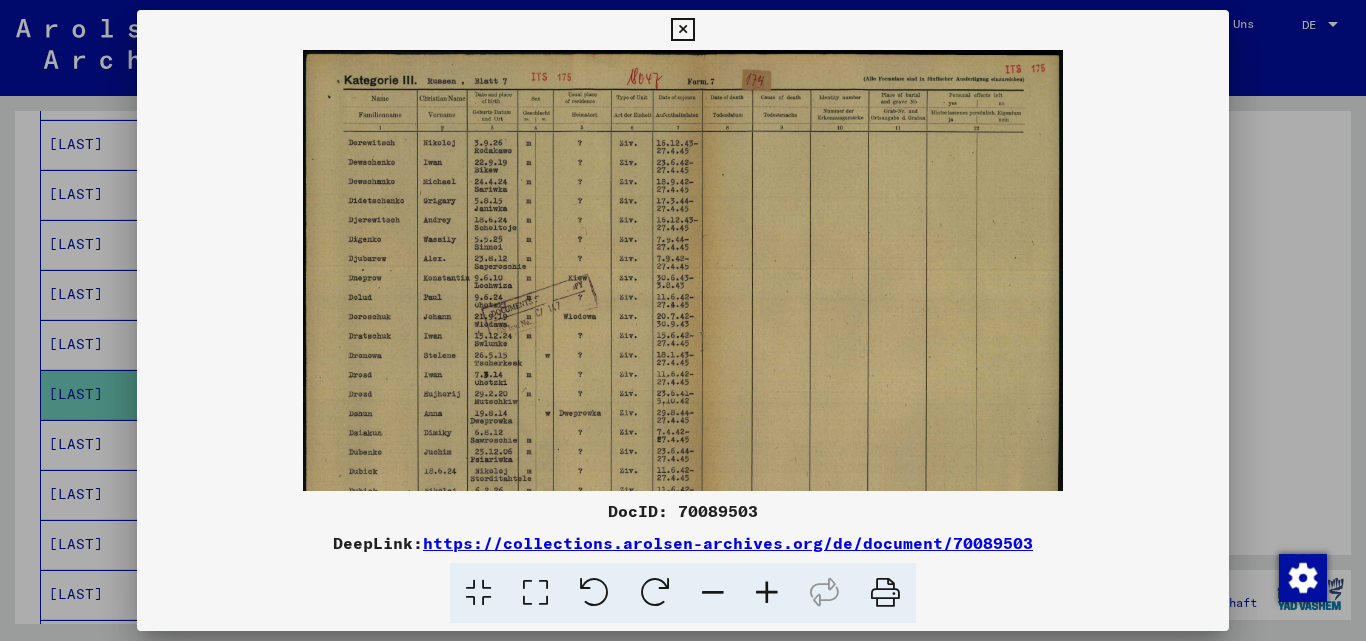 click at bounding box center [767, 593] 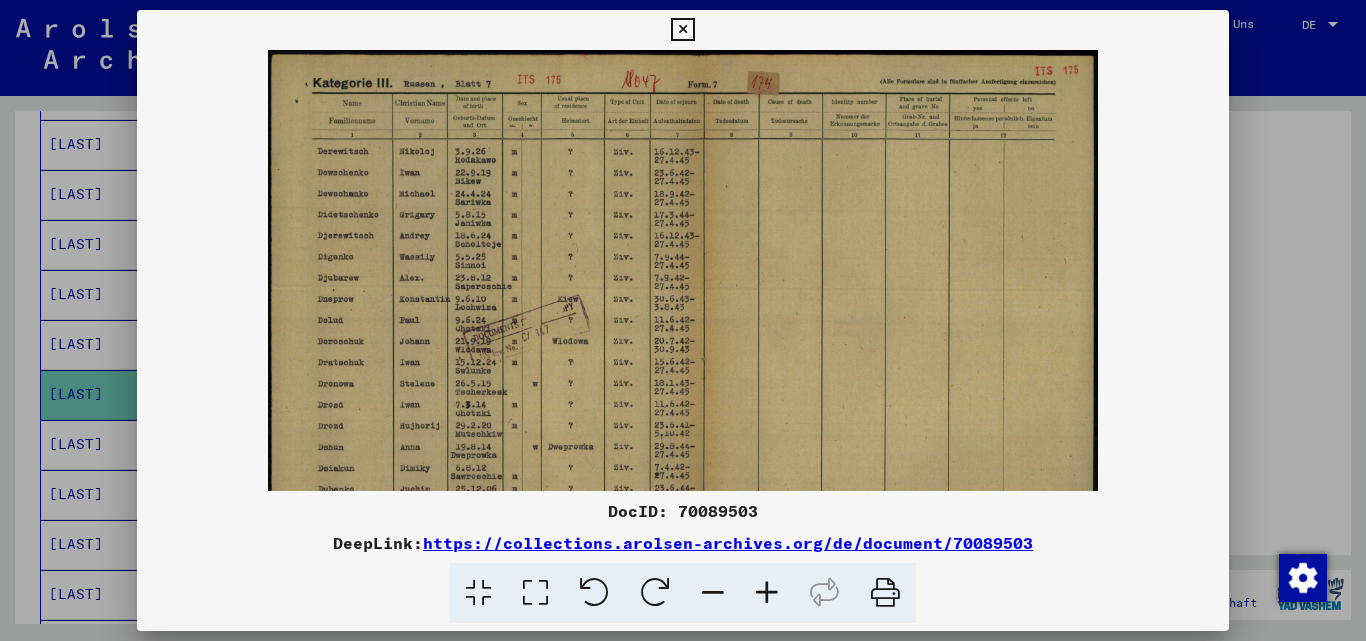 click at bounding box center (767, 593) 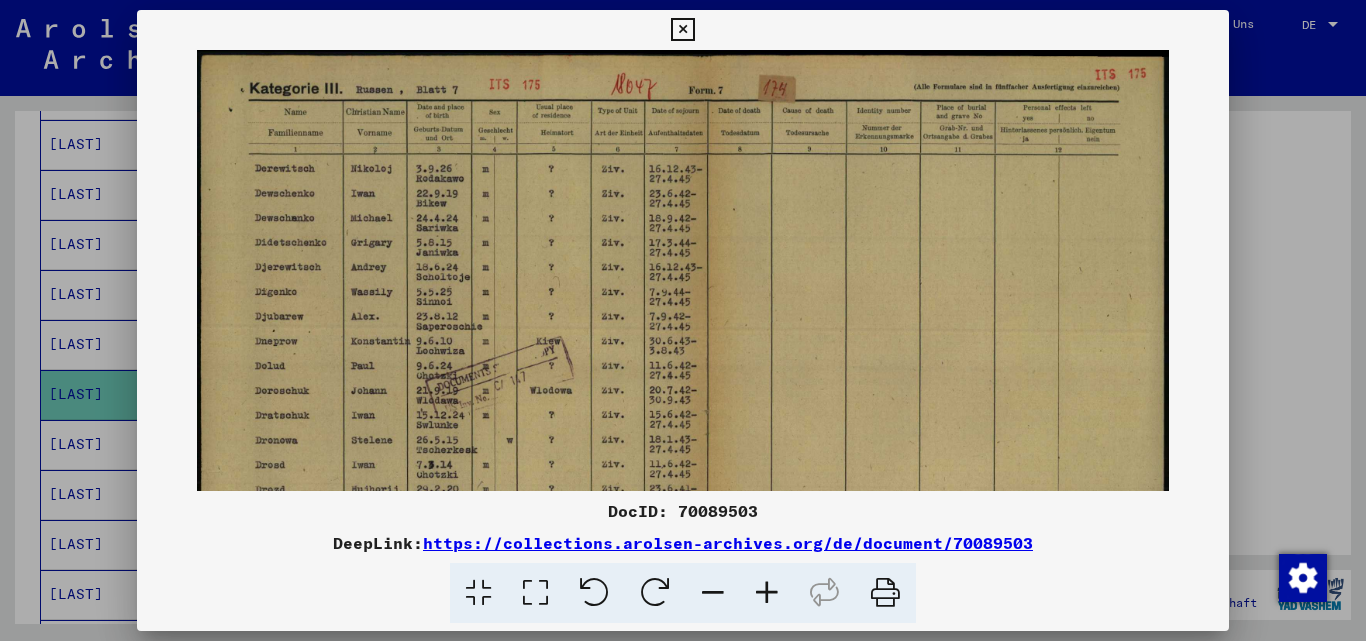 click at bounding box center [767, 593] 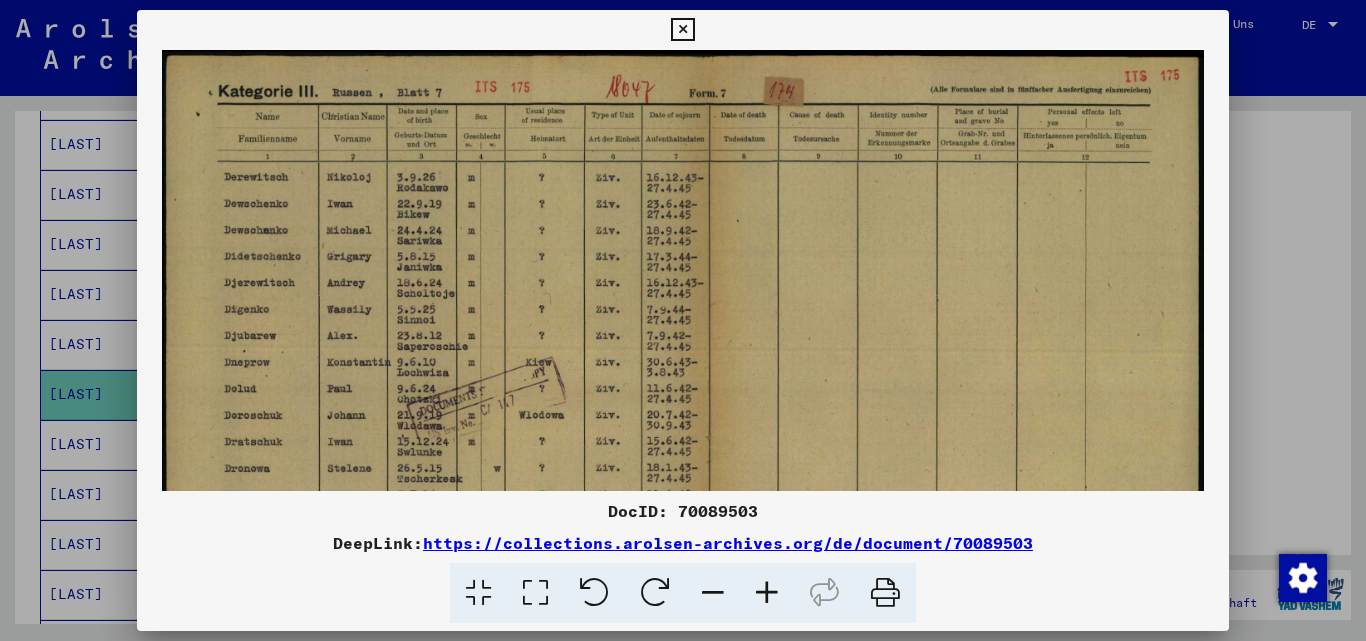 click at bounding box center (767, 593) 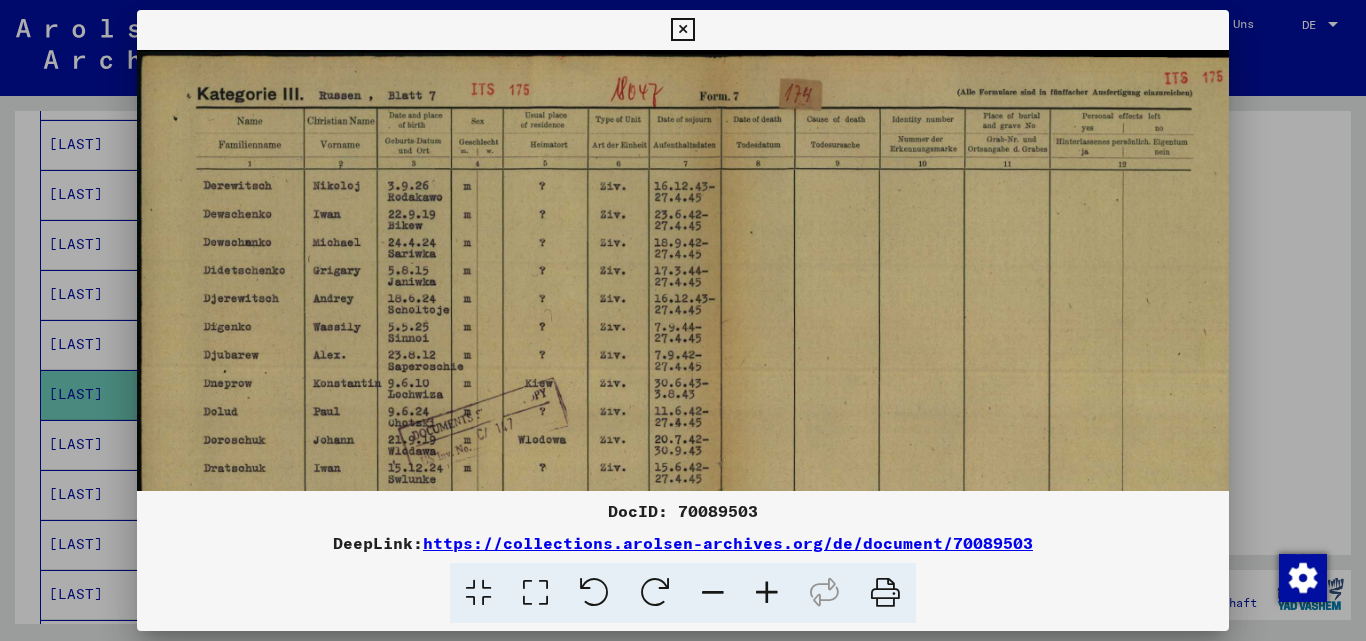 click at bounding box center (767, 593) 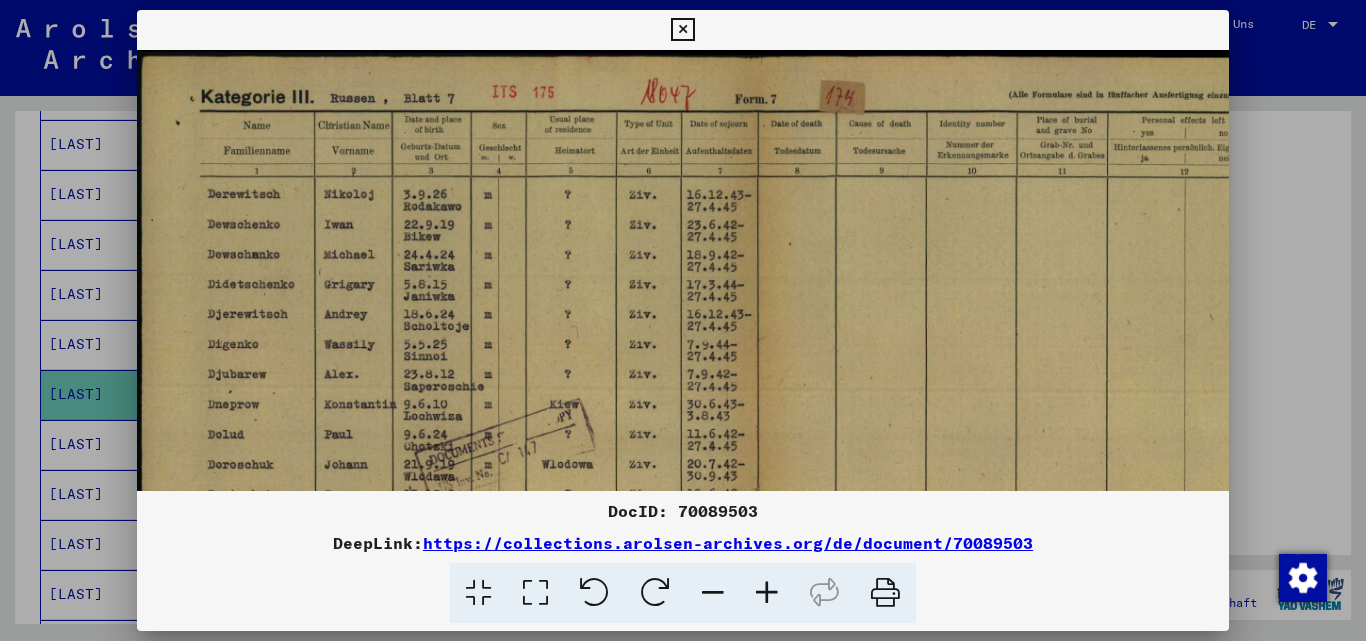 scroll, scrollTop: 0, scrollLeft: 0, axis: both 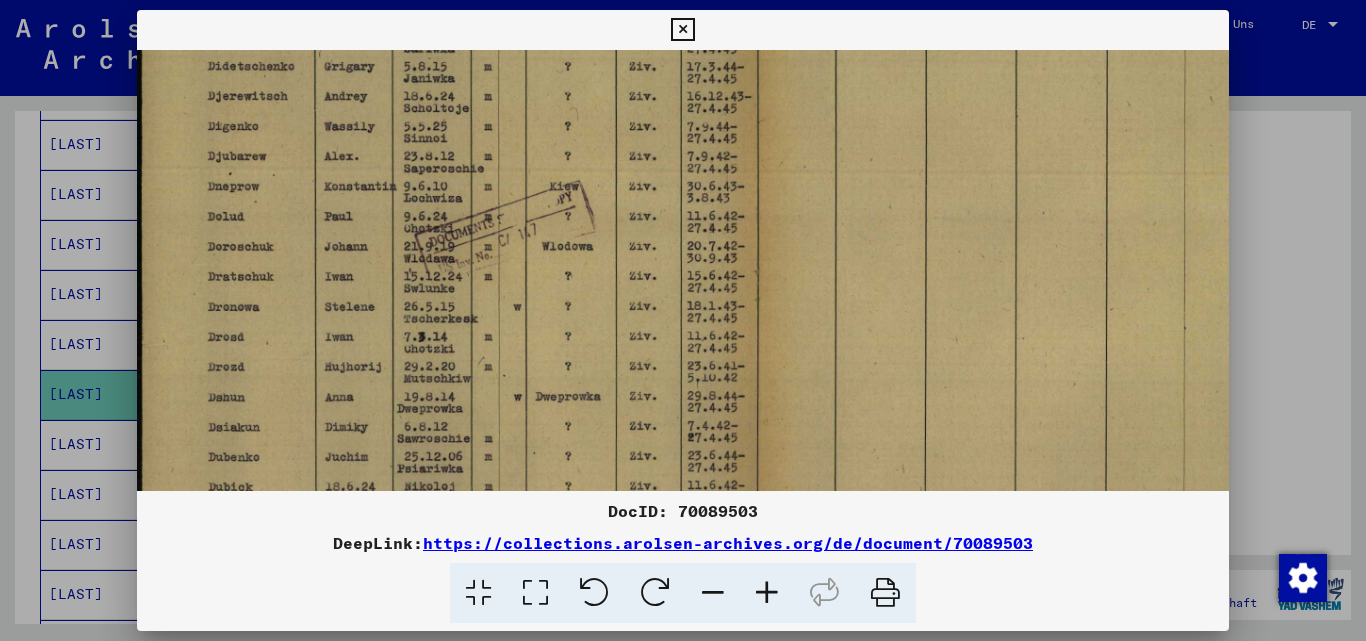 drag, startPoint x: 278, startPoint y: 390, endPoint x: 307, endPoint y: 171, distance: 220.91174 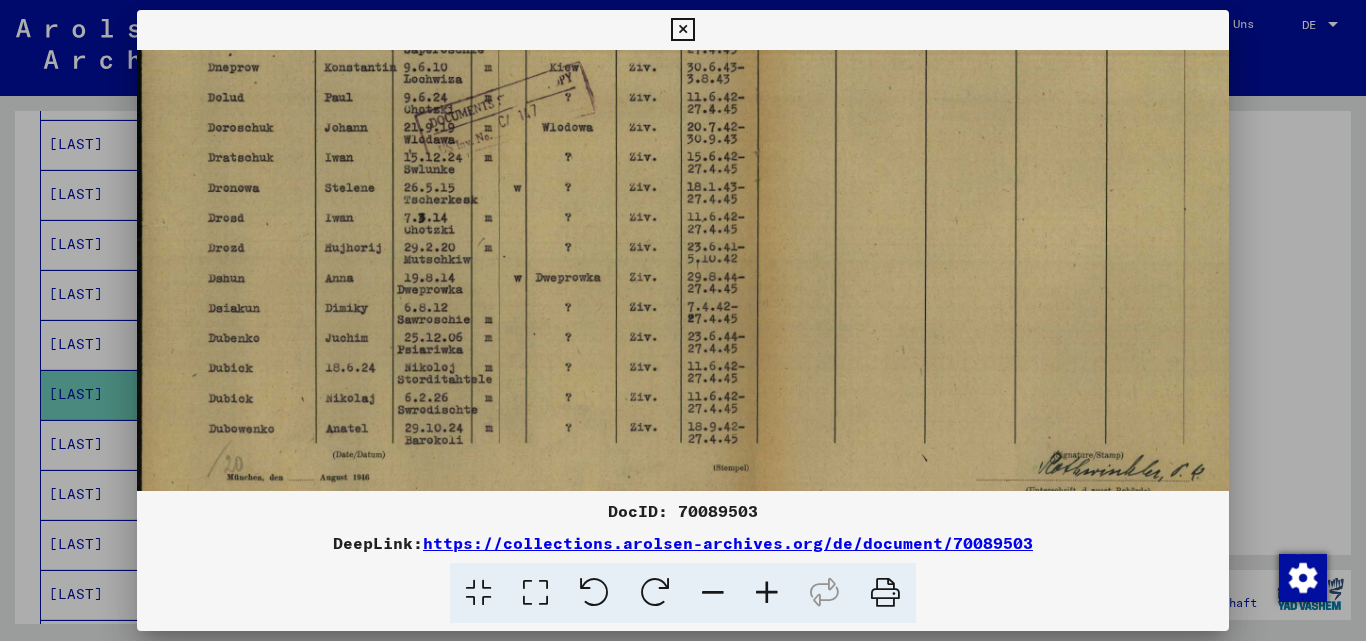 scroll, scrollTop: 338, scrollLeft: 0, axis: vertical 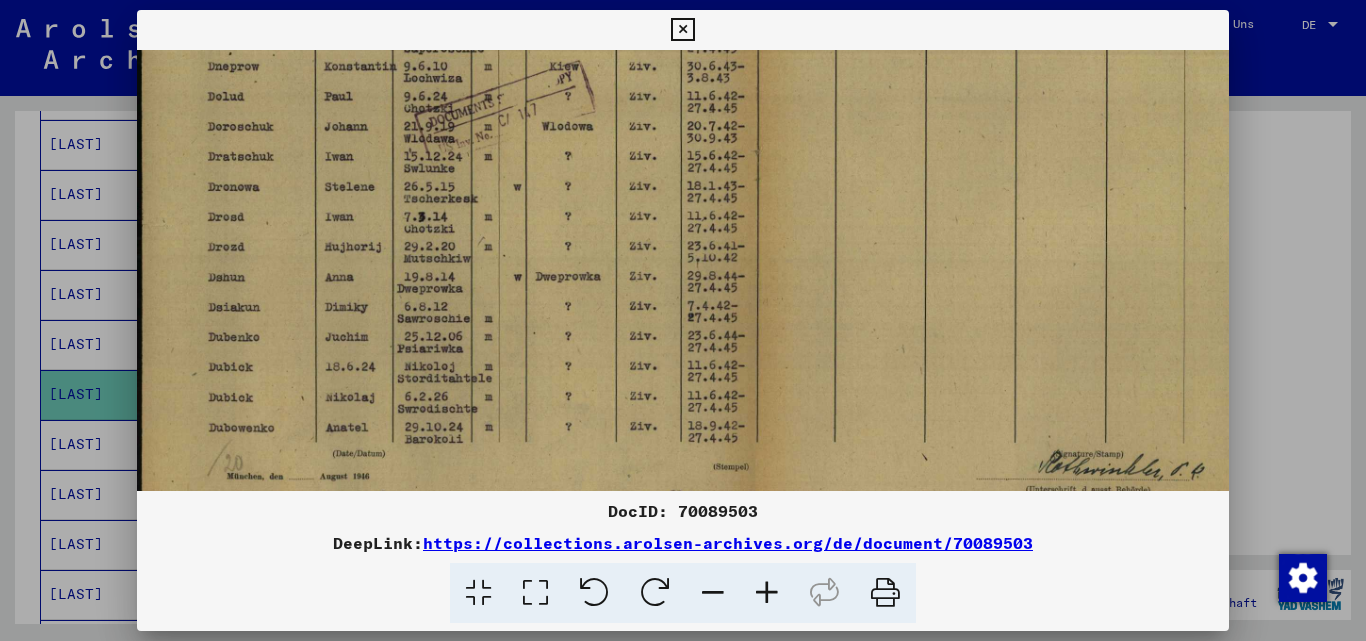 drag, startPoint x: 320, startPoint y: 183, endPoint x: 392, endPoint y: 80, distance: 125.670204 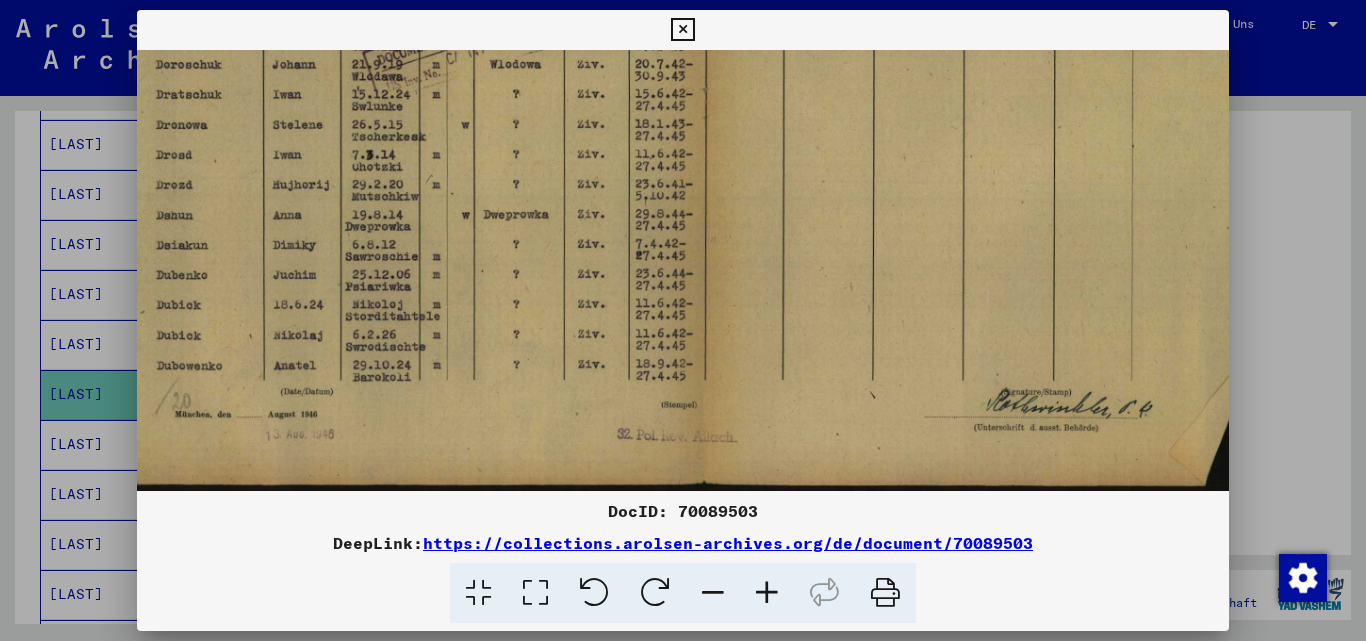 scroll, scrollTop: 400, scrollLeft: 48, axis: both 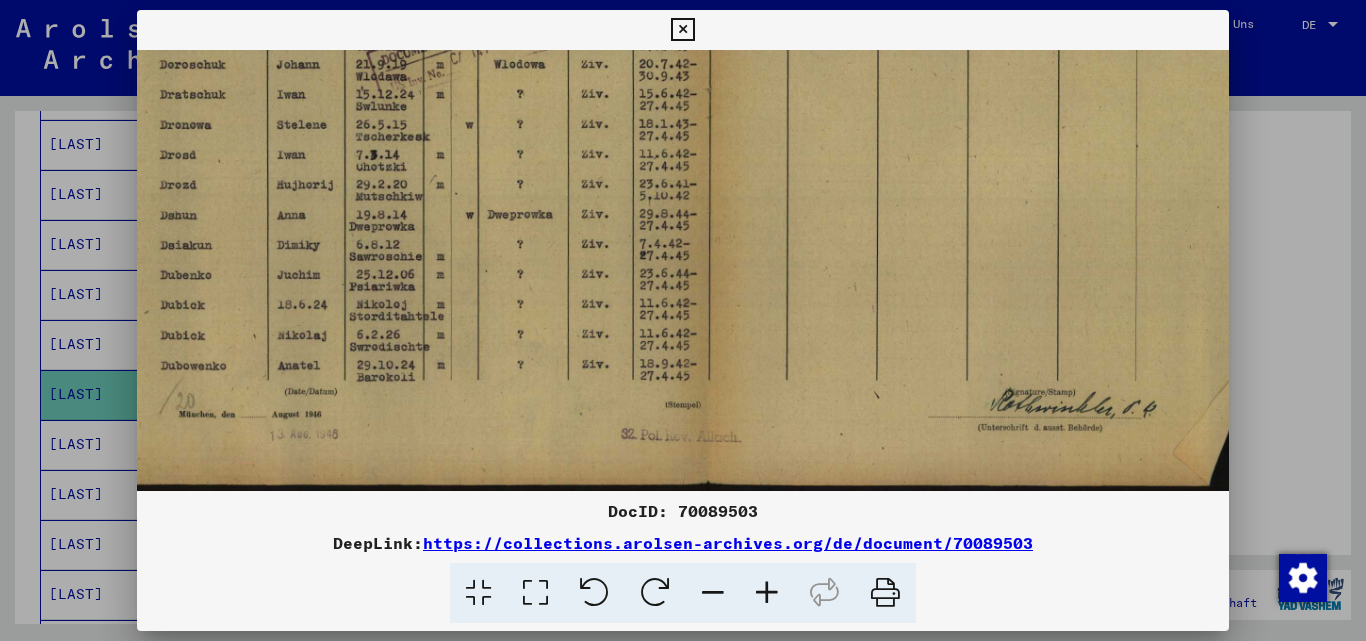 drag, startPoint x: 537, startPoint y: 359, endPoint x: 521, endPoint y: 245, distance: 115.11733 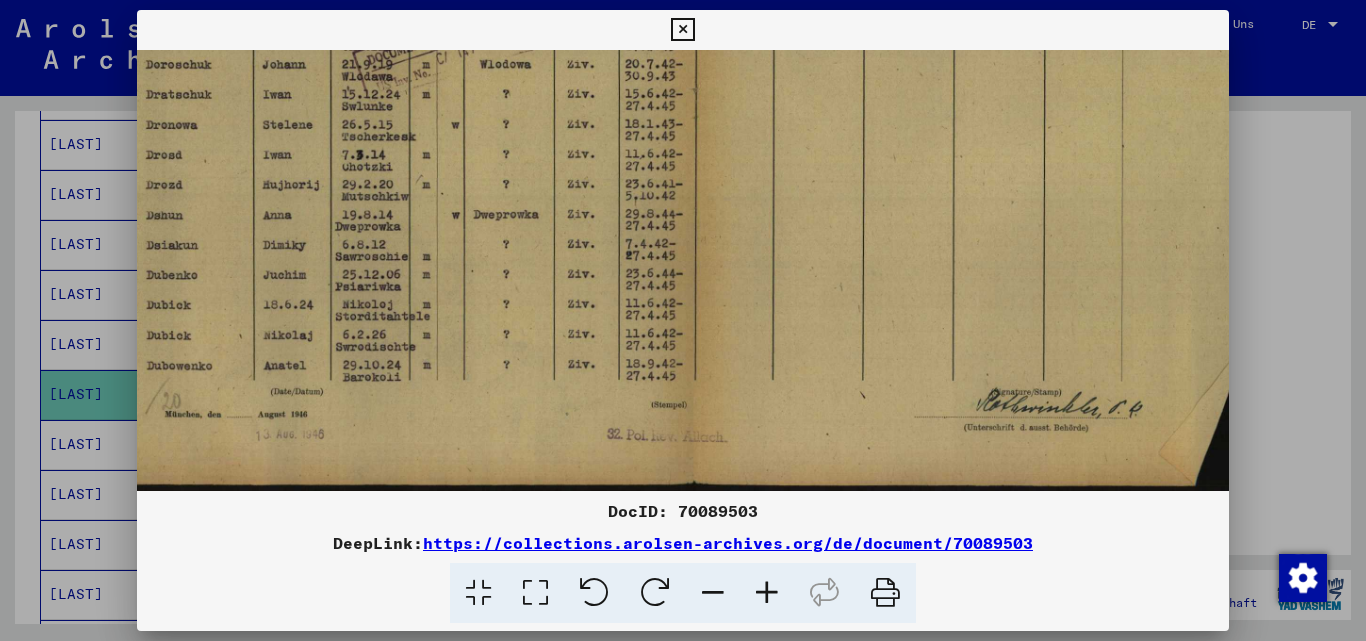 scroll, scrollTop: 400, scrollLeft: 64, axis: both 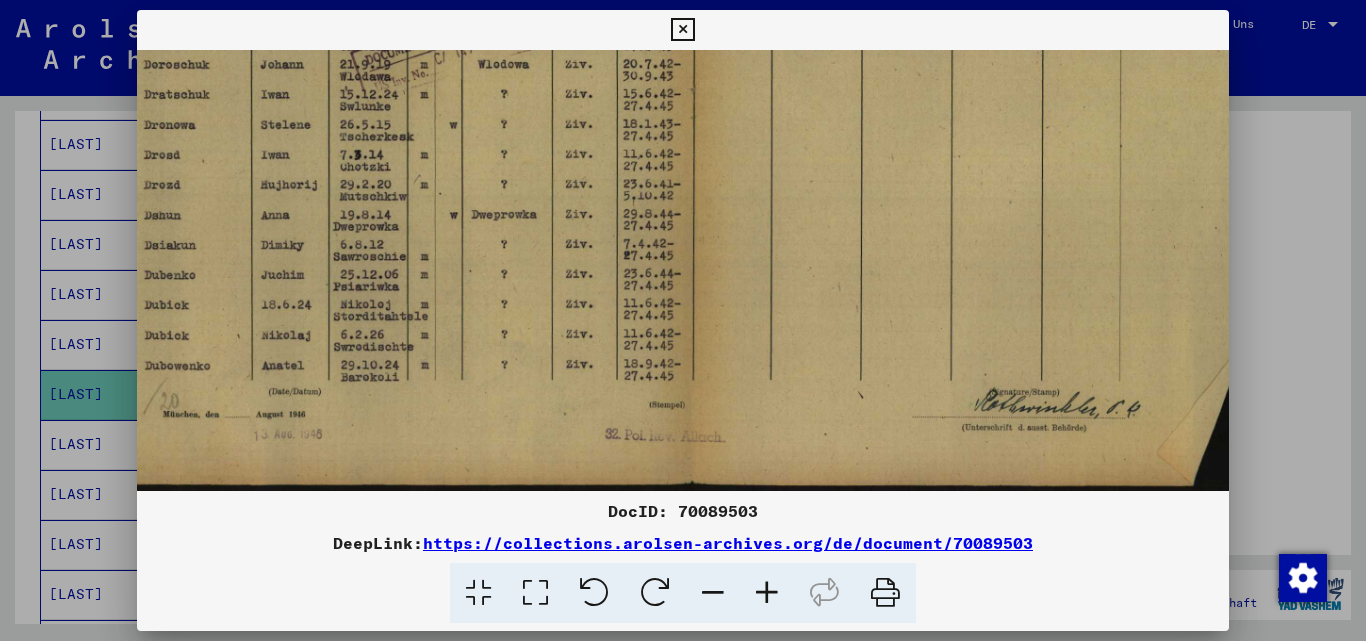 drag, startPoint x: 663, startPoint y: 330, endPoint x: 638, endPoint y: 236, distance: 97.26767 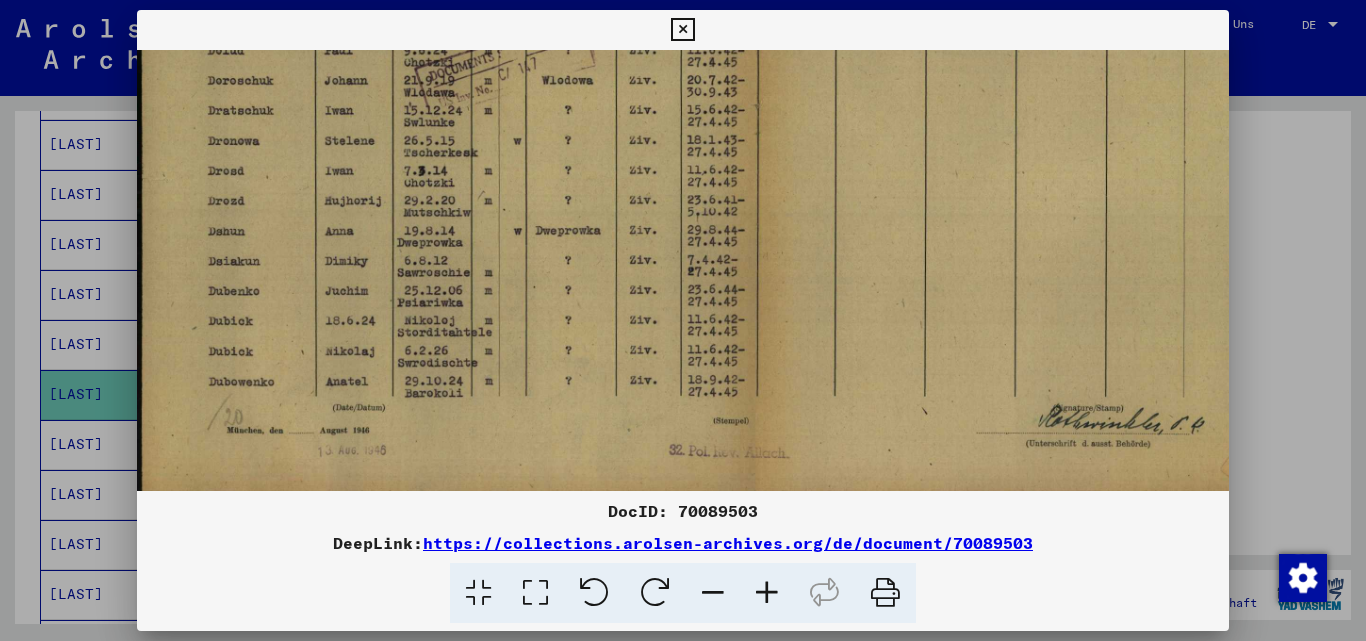 scroll, scrollTop: 400, scrollLeft: 0, axis: vertical 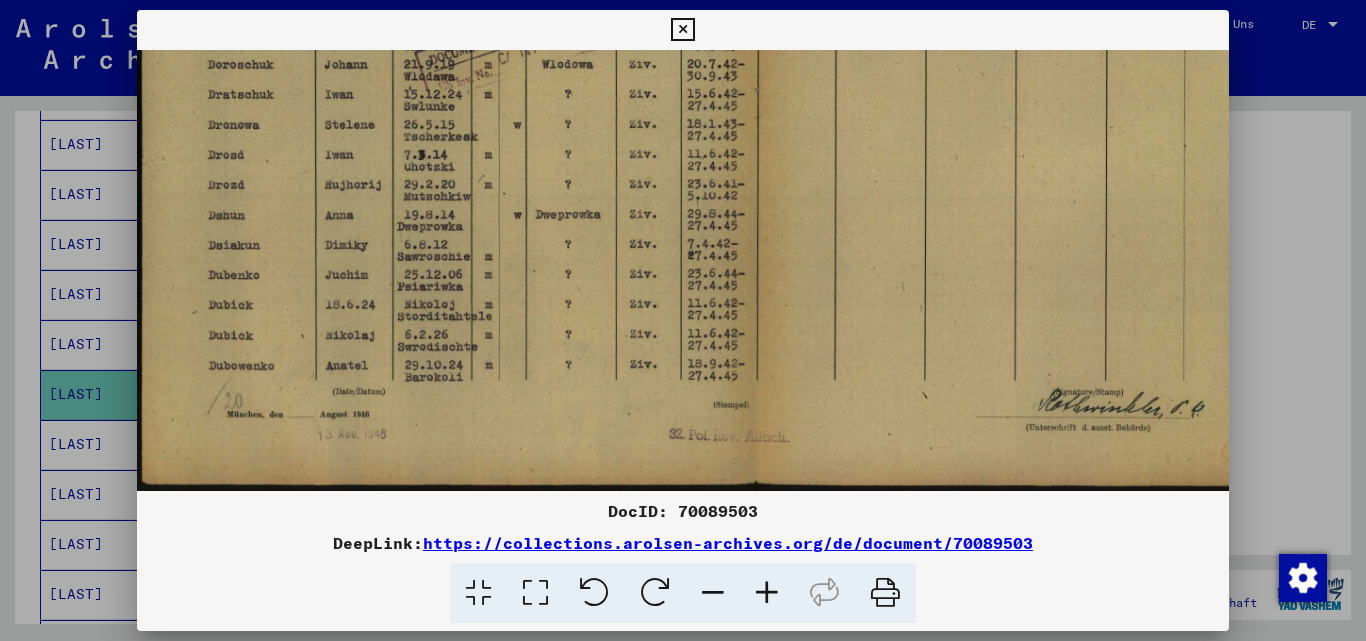 drag, startPoint x: 607, startPoint y: 245, endPoint x: 787, endPoint y: 231, distance: 180.54362 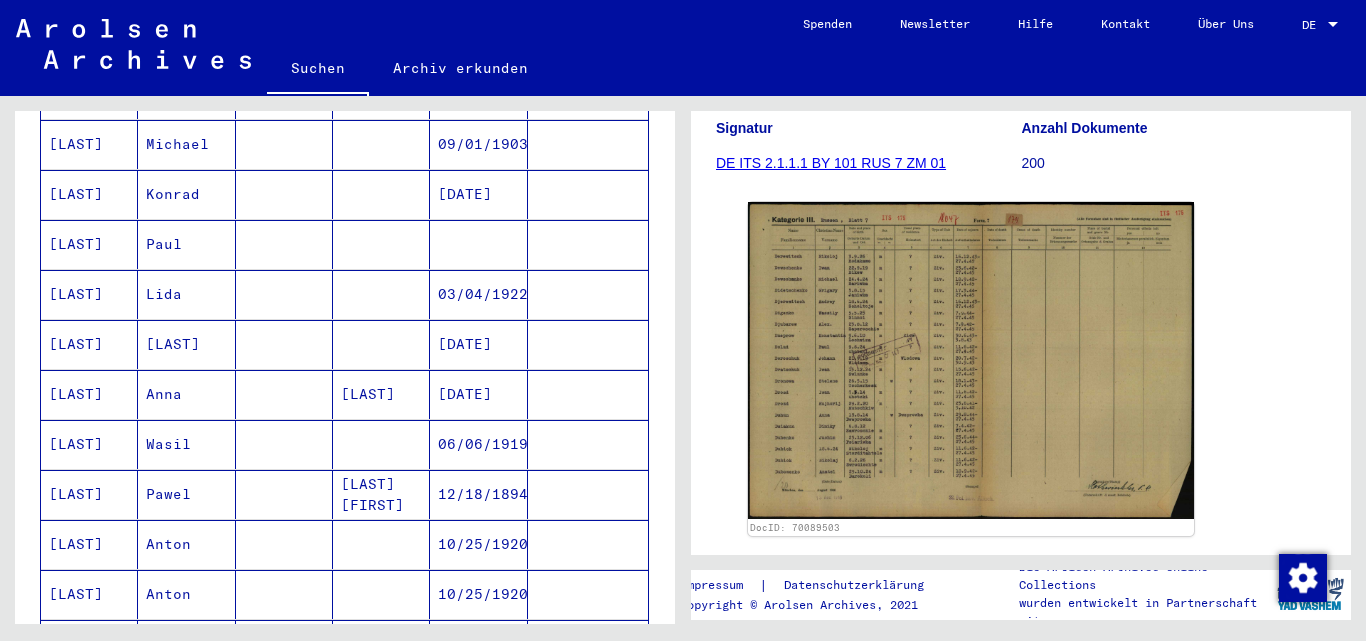 scroll, scrollTop: 1106, scrollLeft: 0, axis: vertical 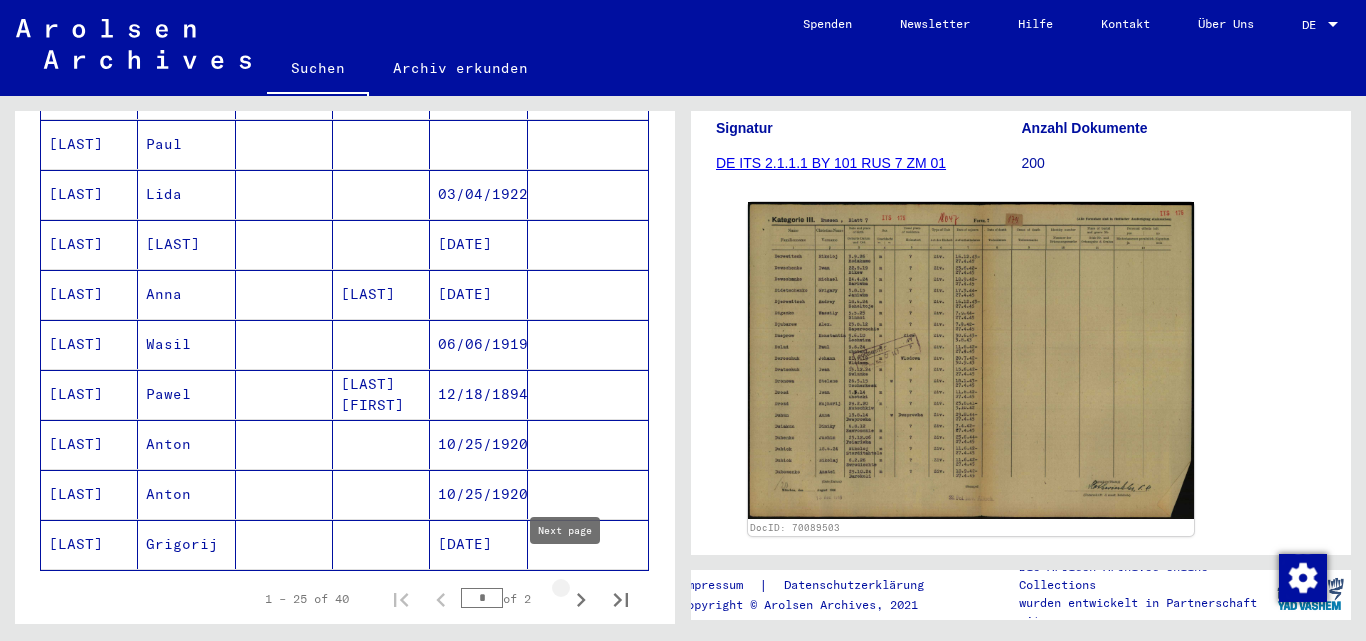 click 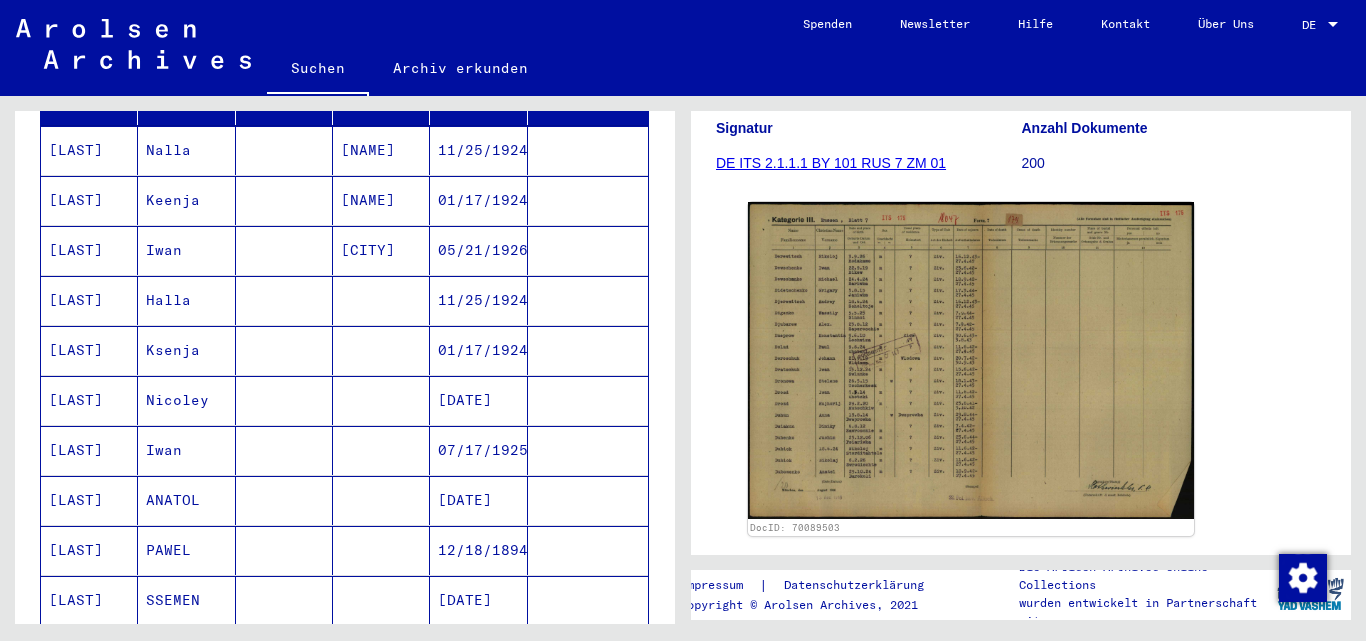 scroll, scrollTop: 200, scrollLeft: 0, axis: vertical 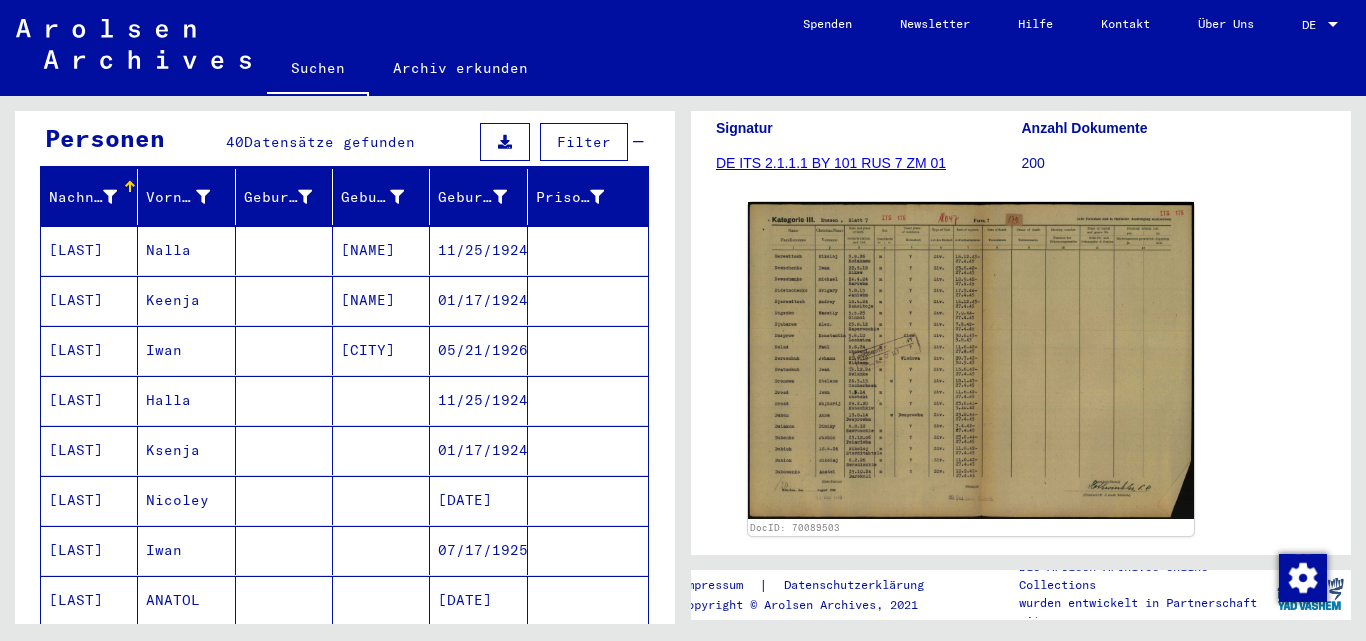 drag, startPoint x: 85, startPoint y: 219, endPoint x: 57, endPoint y: 235, distance: 32.24903 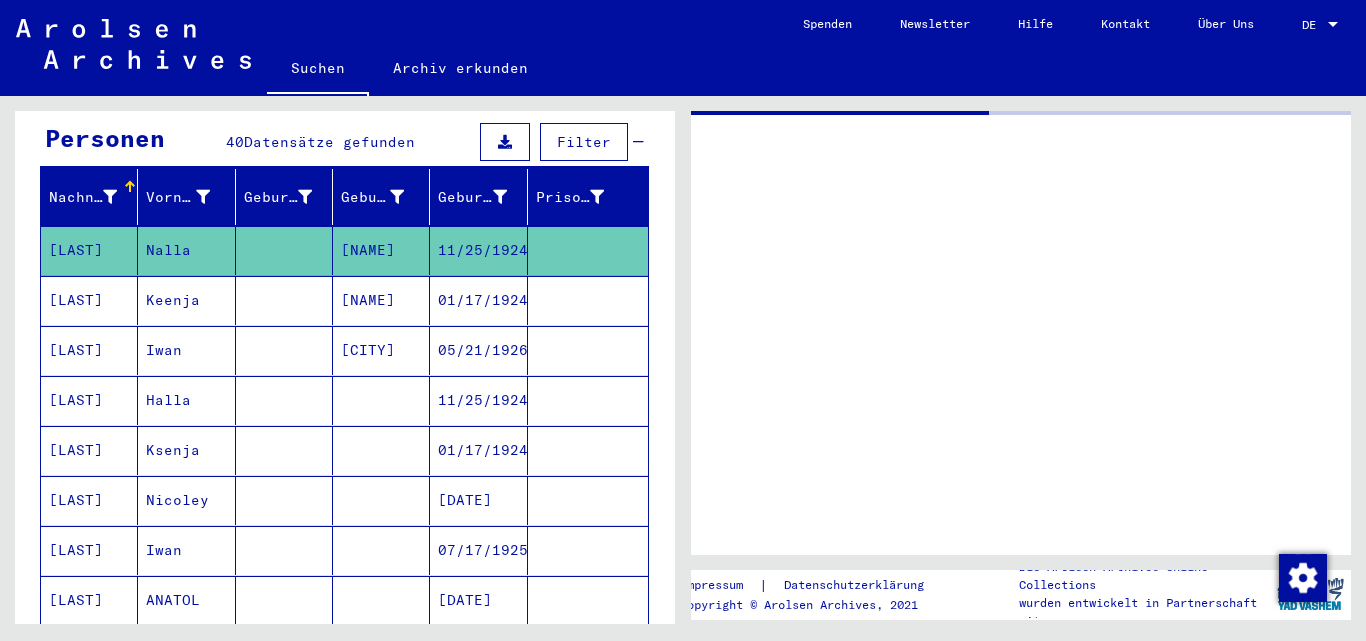 scroll, scrollTop: 0, scrollLeft: 0, axis: both 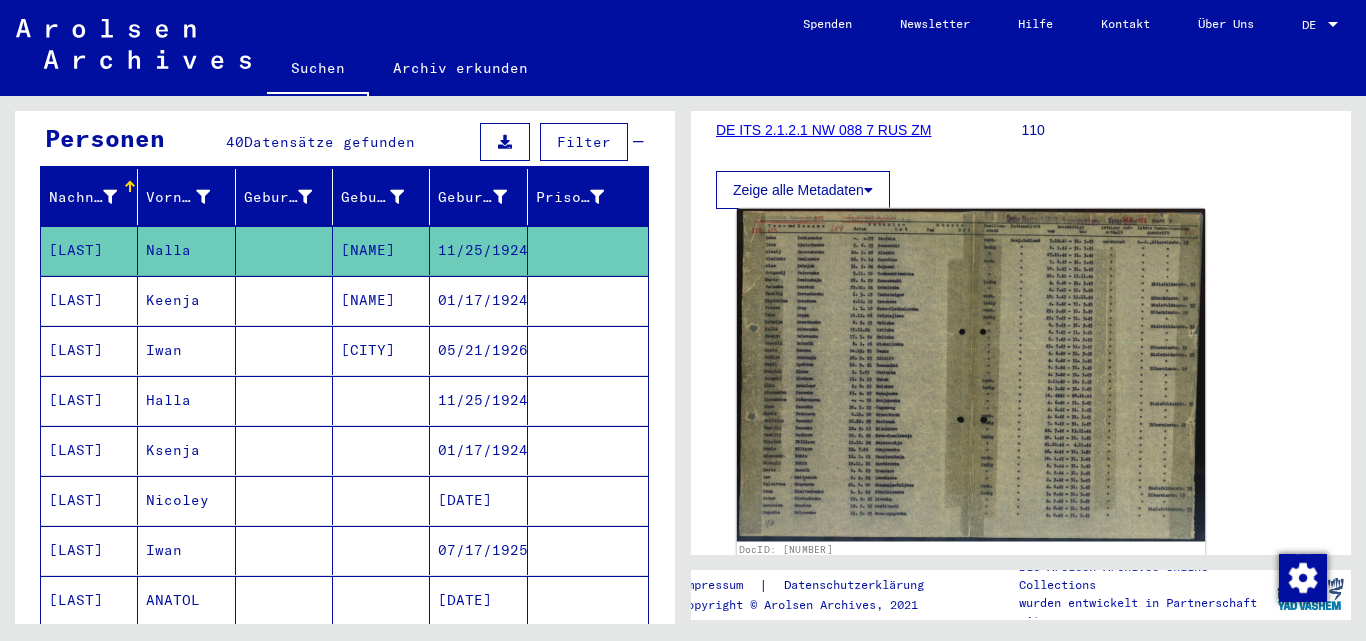 click 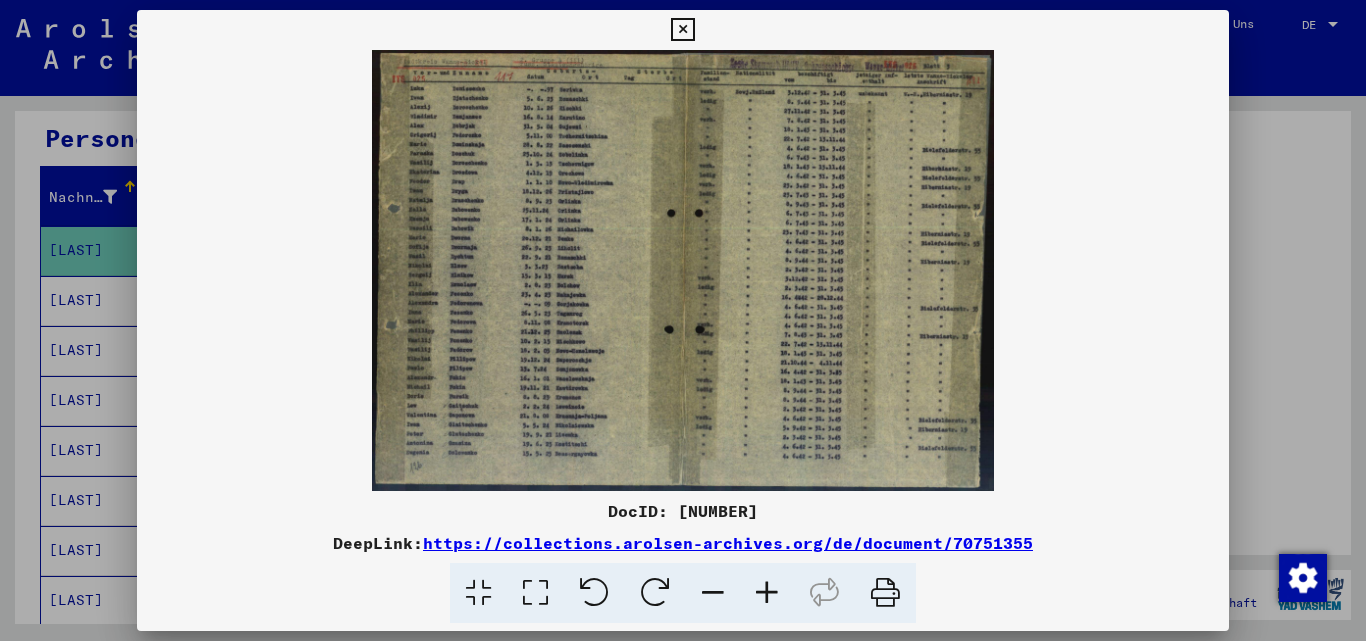click at bounding box center (767, 593) 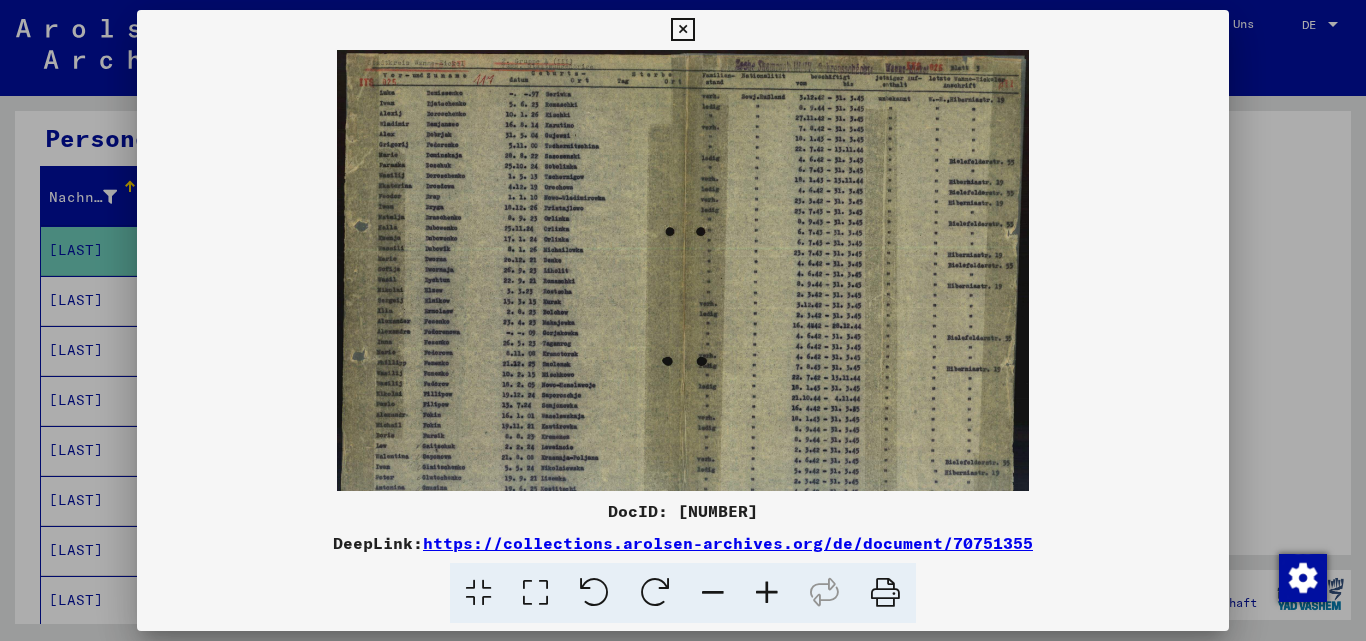 click at bounding box center (767, 593) 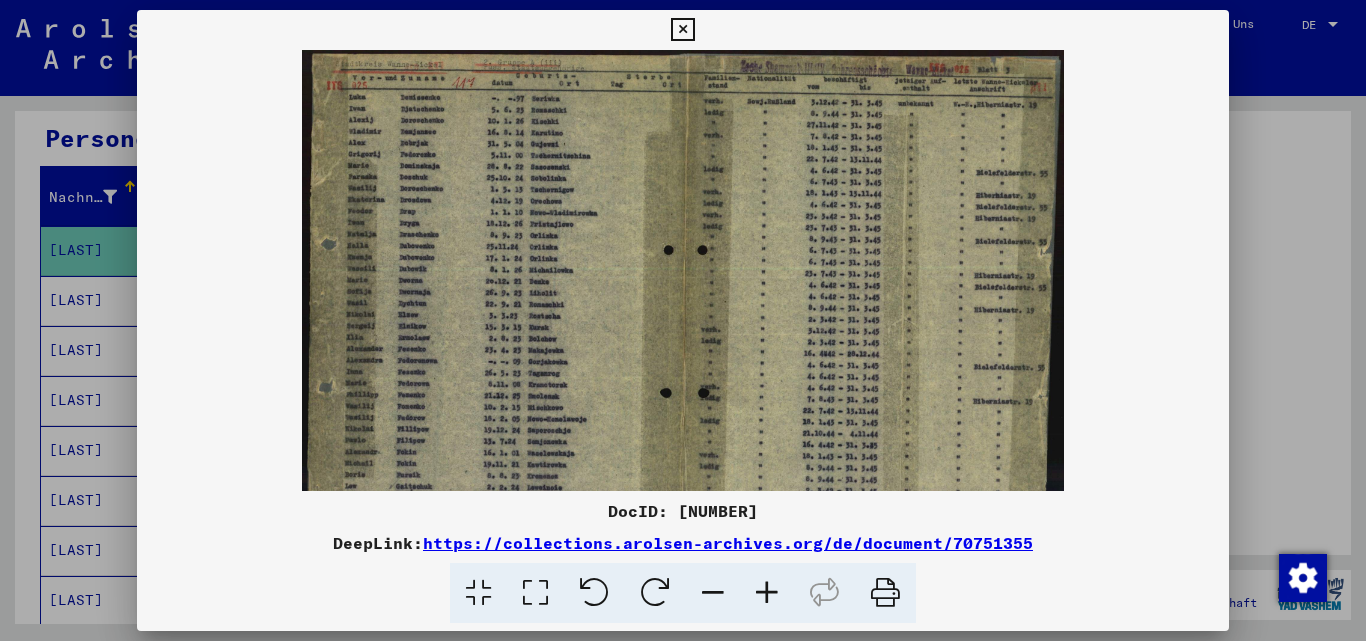 click at bounding box center (767, 593) 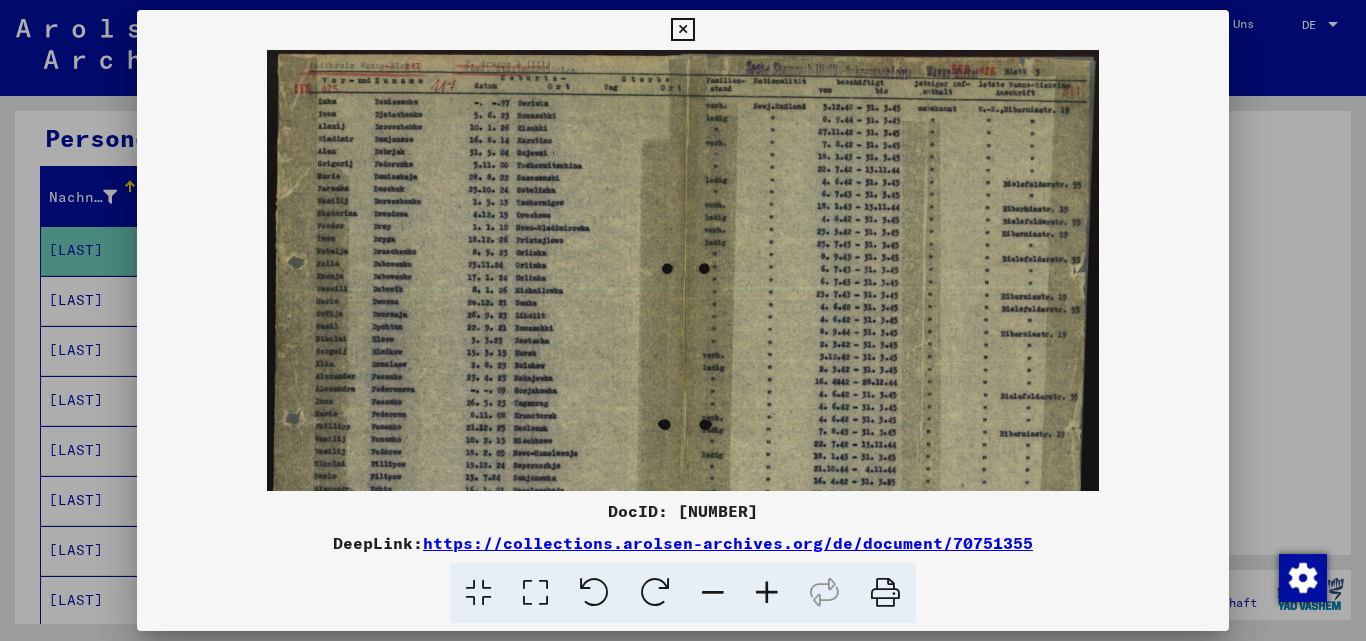 click at bounding box center (767, 593) 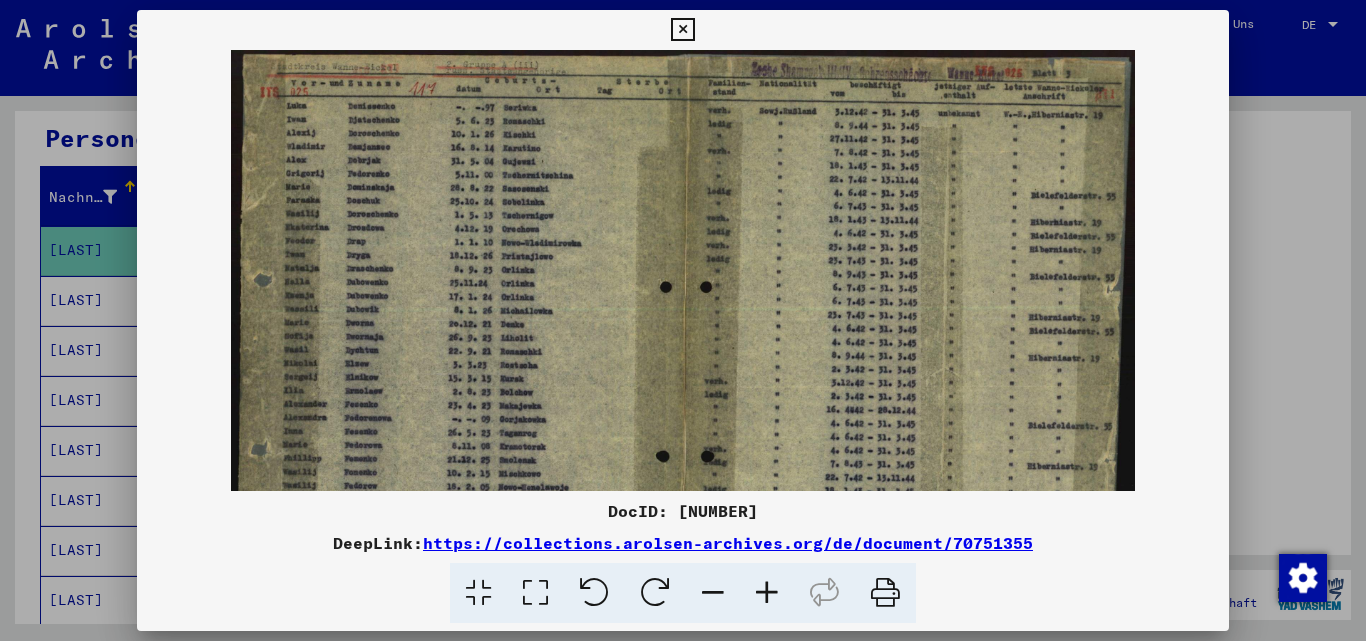 click at bounding box center [767, 593] 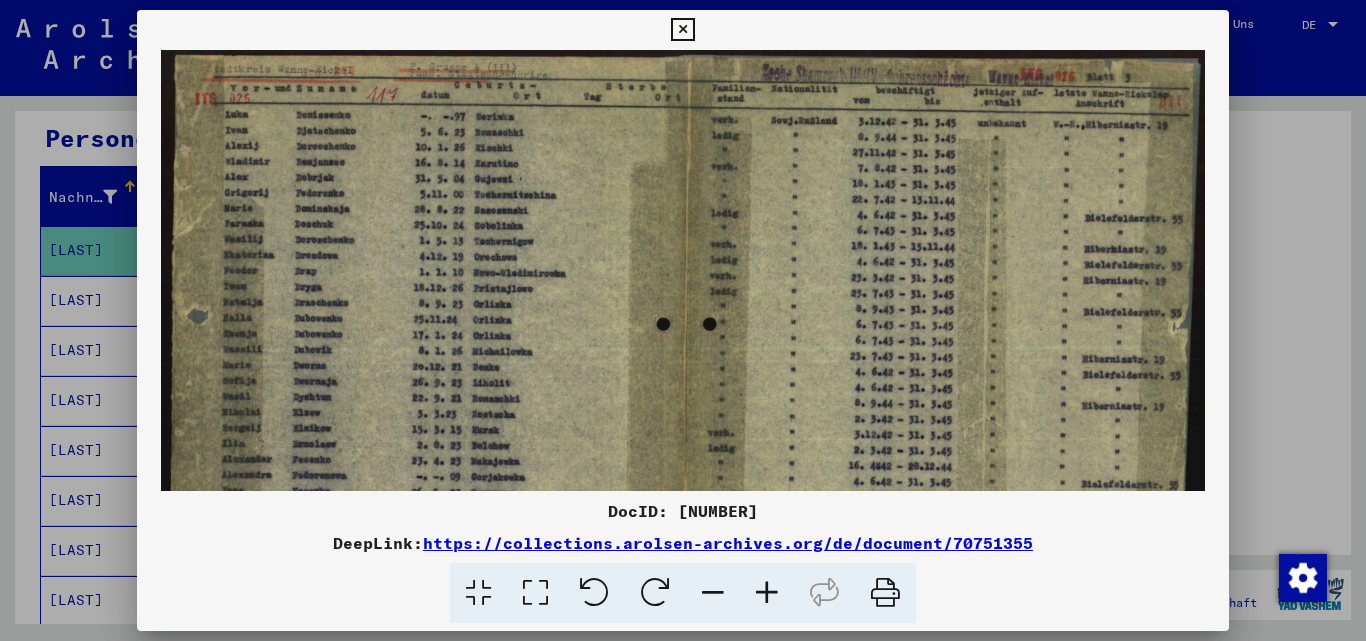 click at bounding box center [767, 593] 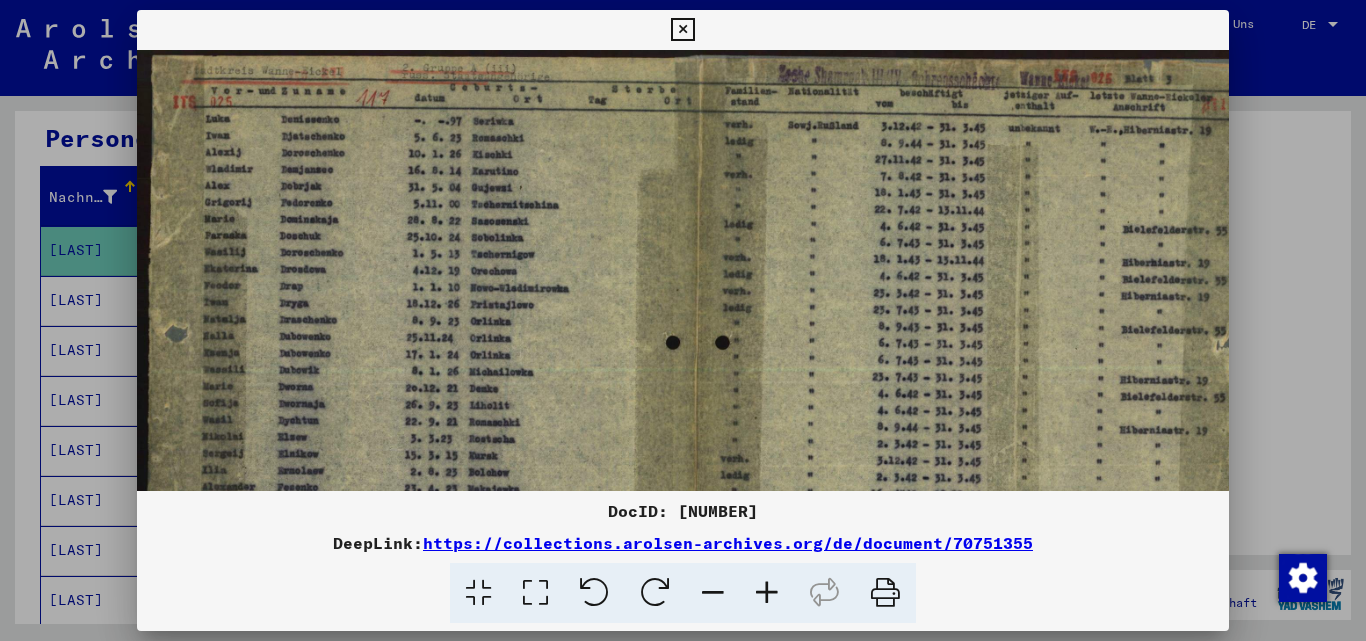click at bounding box center (767, 593) 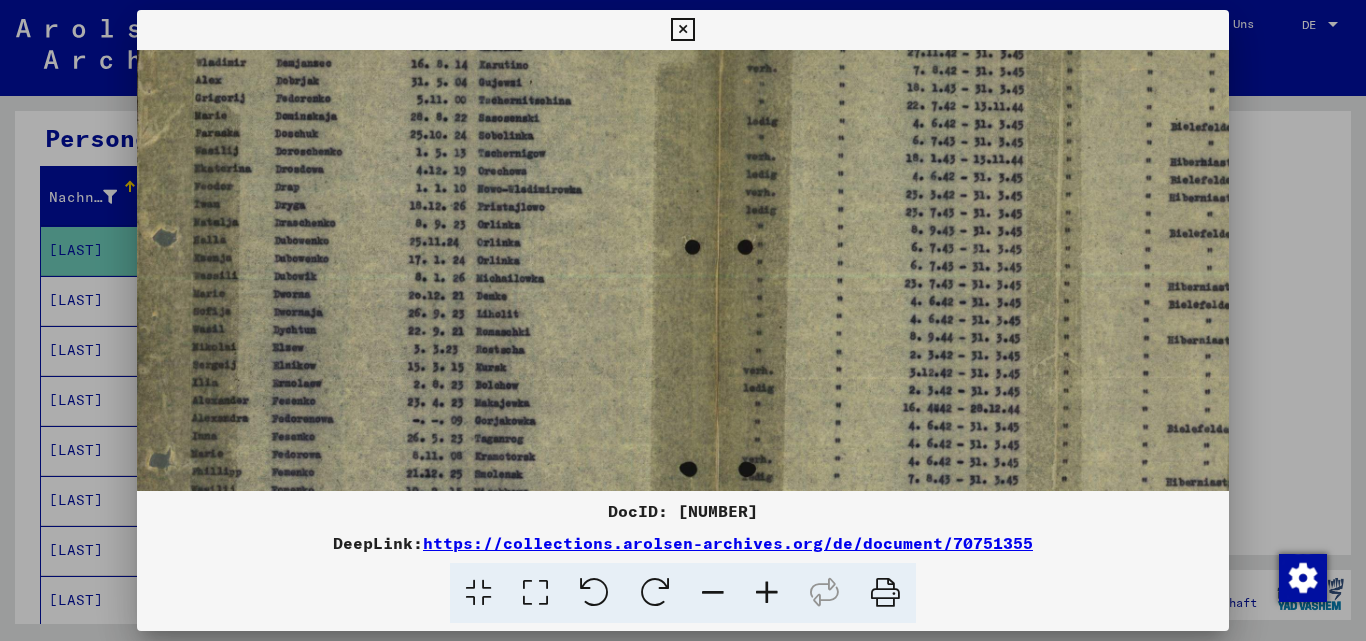 scroll, scrollTop: 126, scrollLeft: 21, axis: both 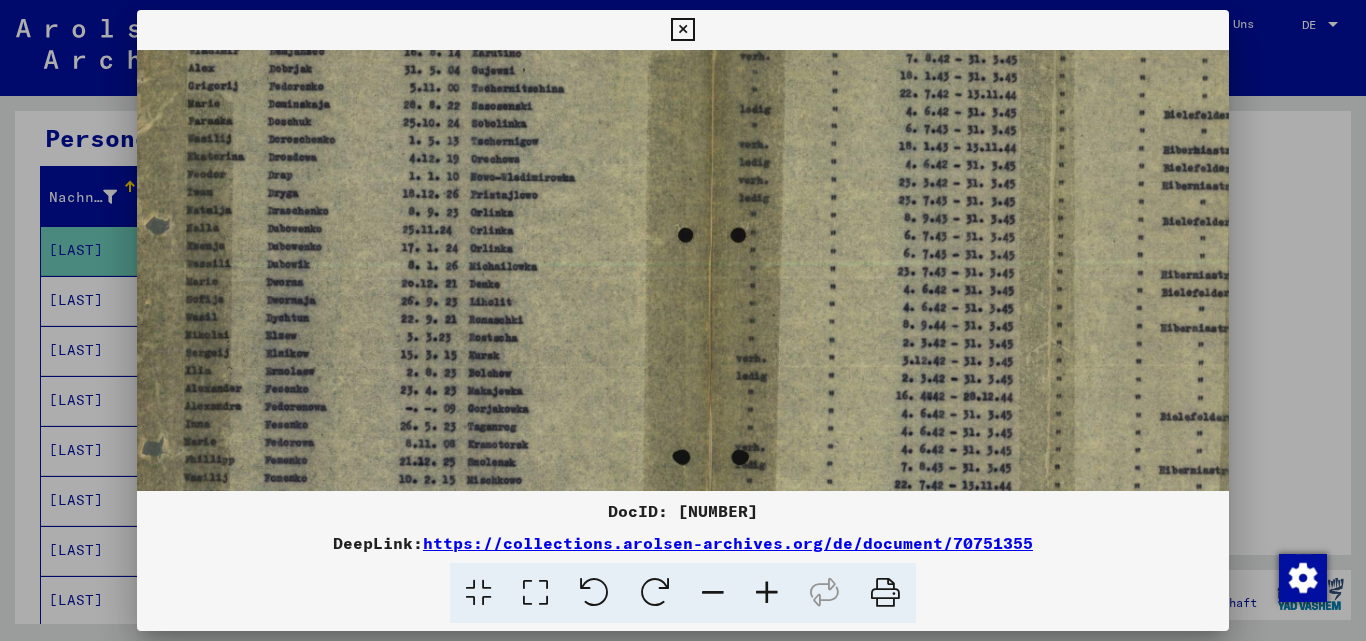 drag, startPoint x: 384, startPoint y: 341, endPoint x: 525, endPoint y: 215, distance: 189.09521 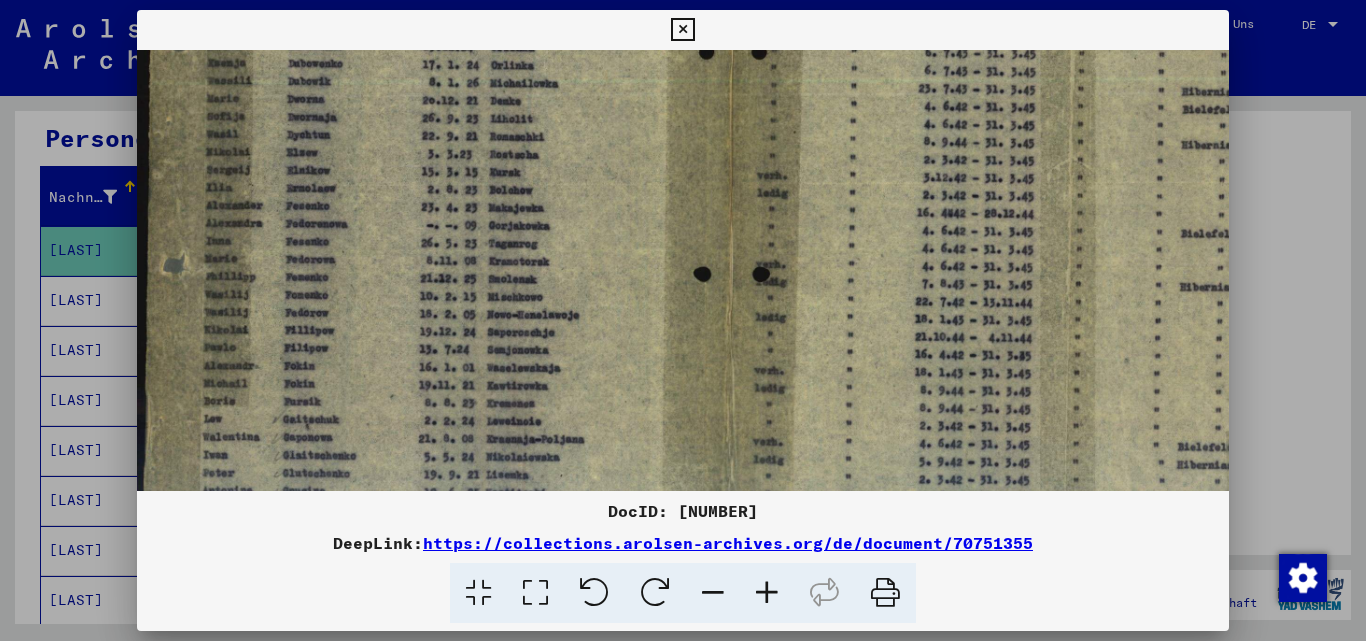 drag, startPoint x: 473, startPoint y: 345, endPoint x: 556, endPoint y: 161, distance: 201.85391 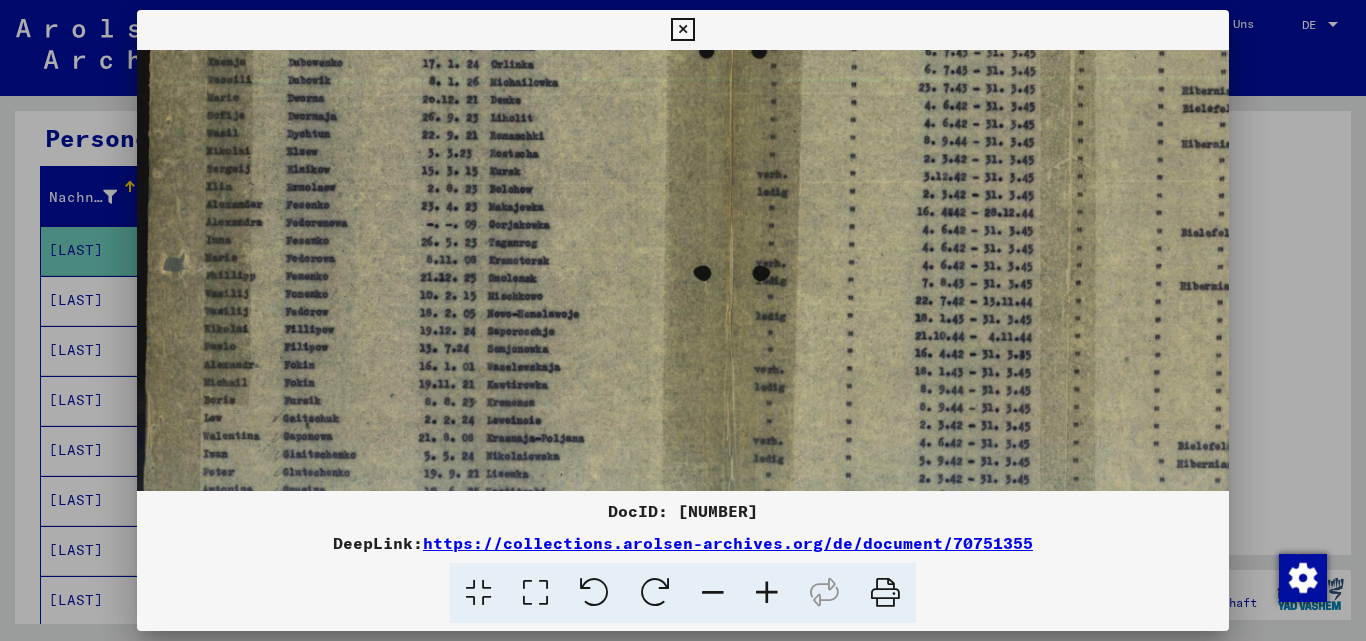 scroll, scrollTop: 400, scrollLeft: 0, axis: vertical 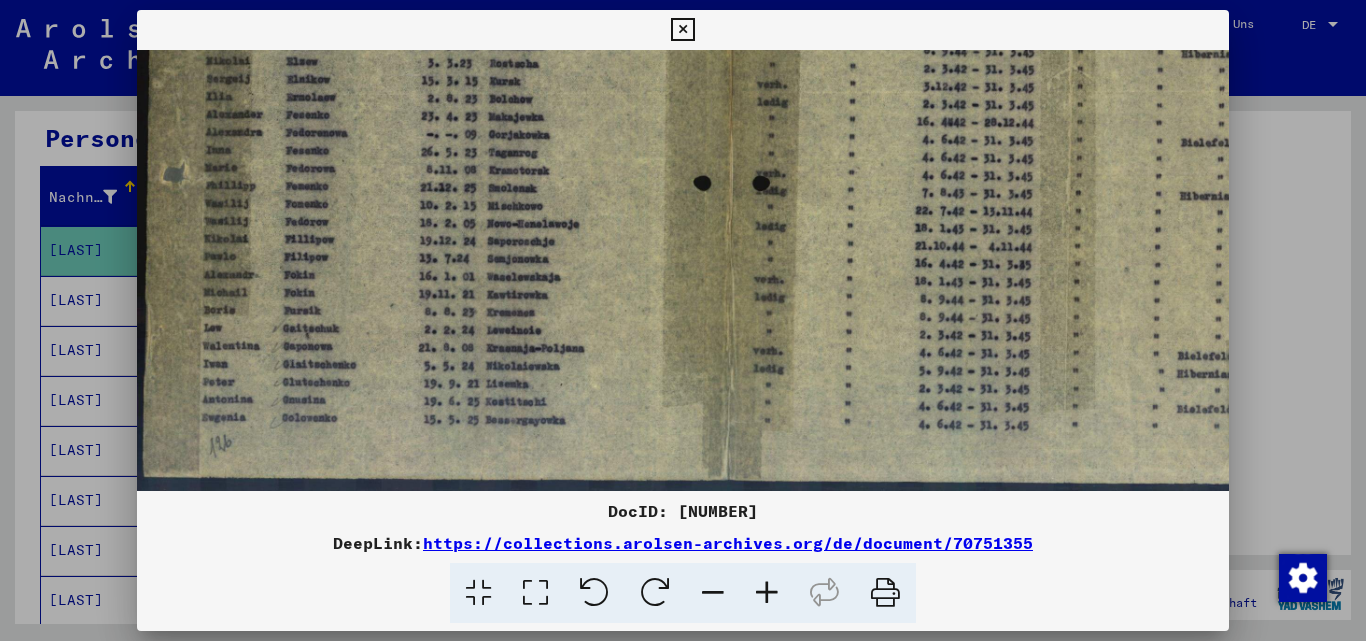 drag, startPoint x: 405, startPoint y: 361, endPoint x: 469, endPoint y: 90, distance: 278.45465 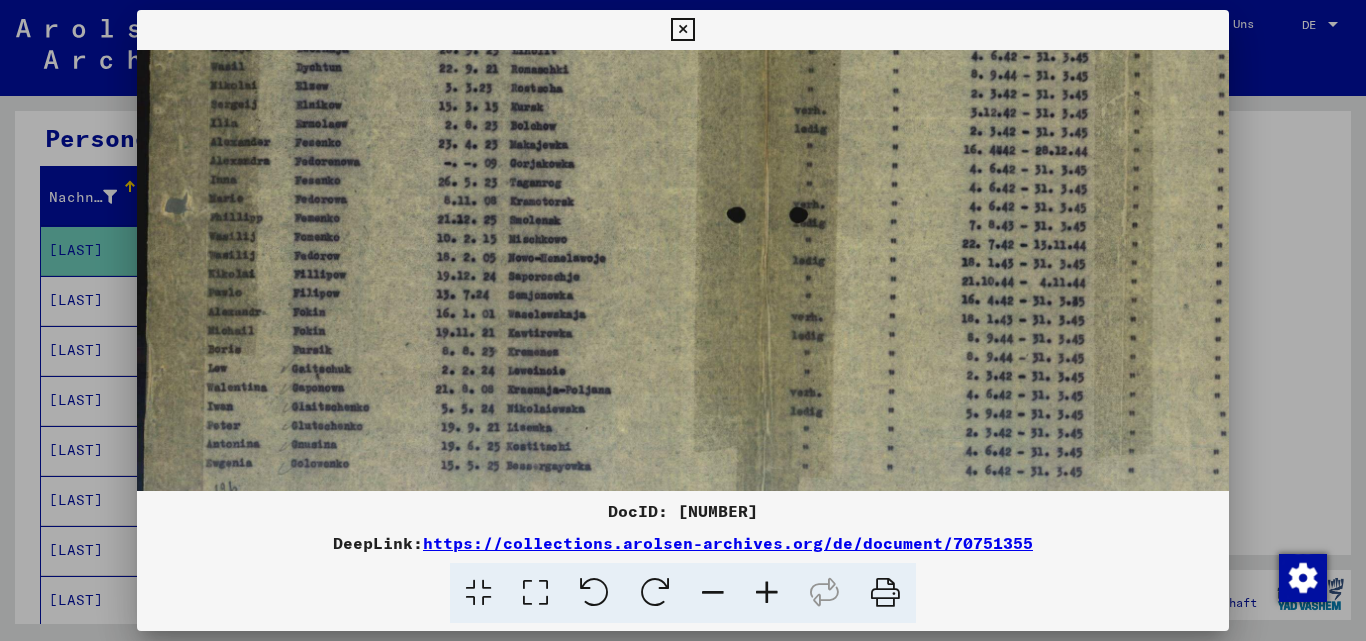 click at bounding box center [767, 593] 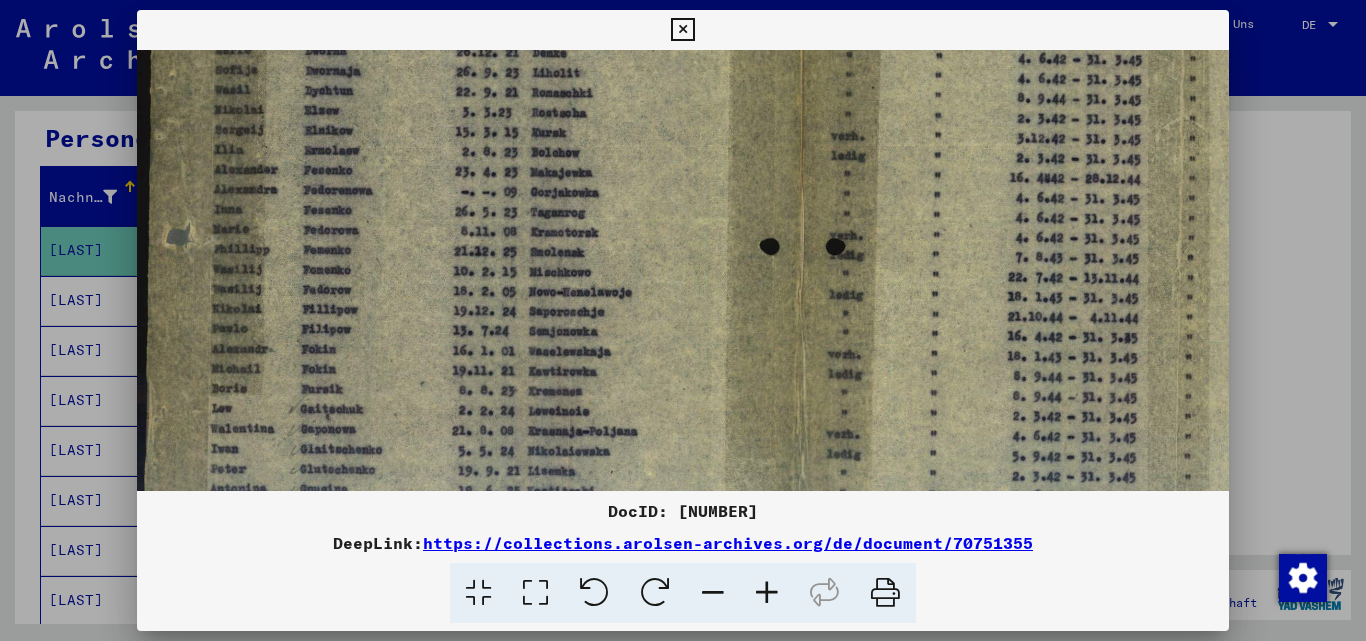 click at bounding box center [767, 593] 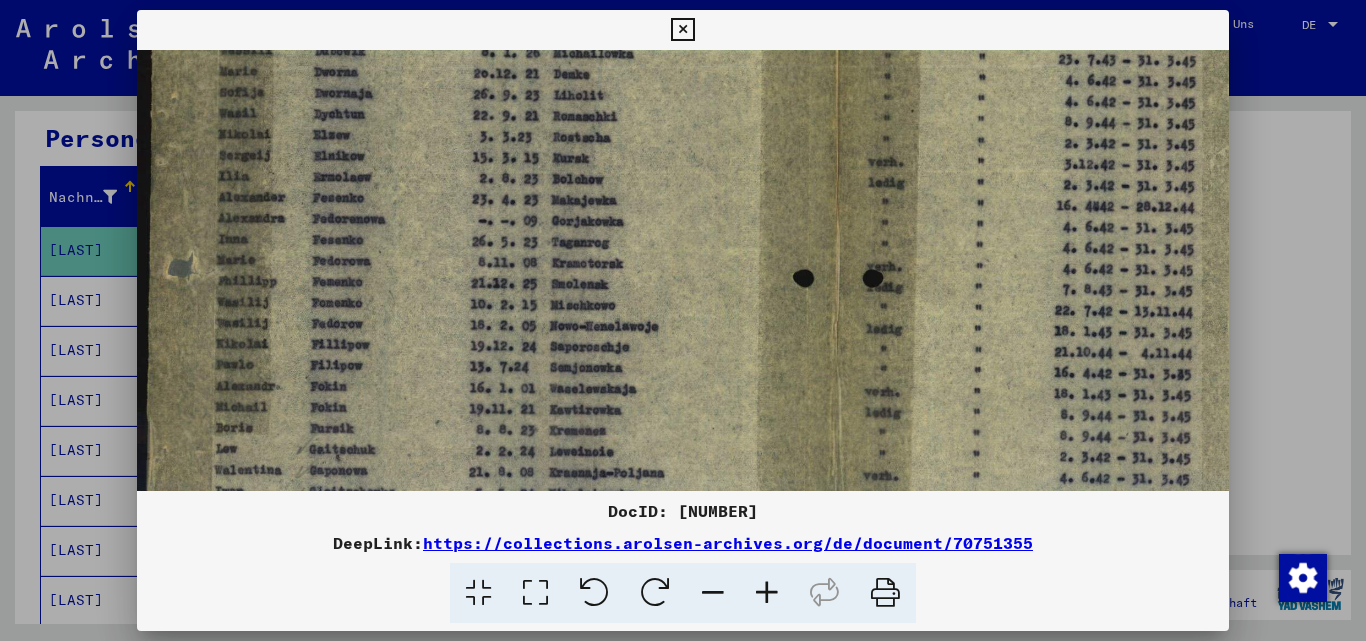 click at bounding box center [767, 593] 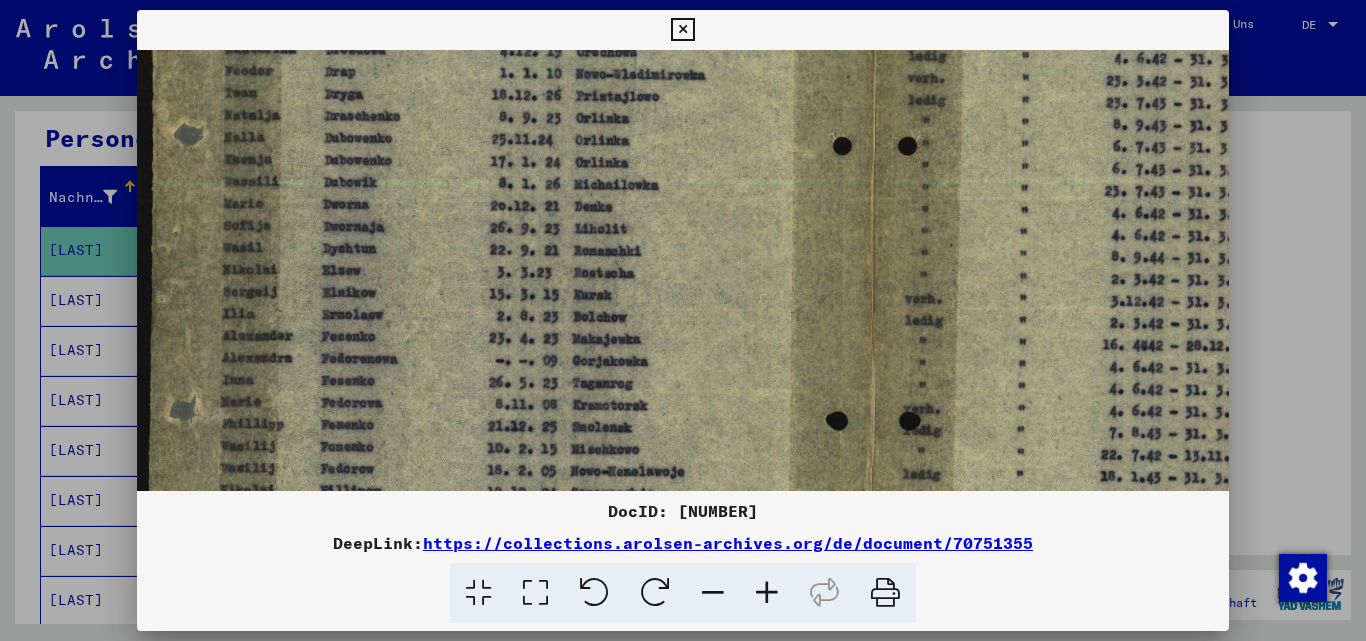 scroll, scrollTop: 288, scrollLeft: 0, axis: vertical 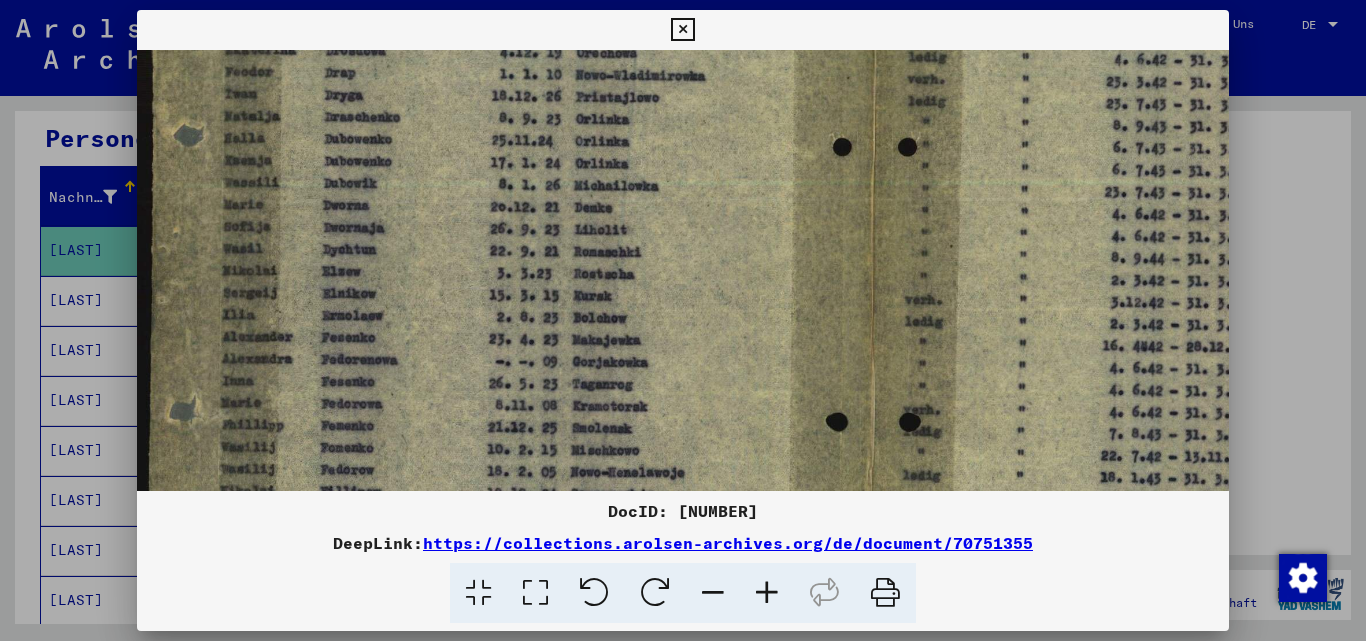 drag, startPoint x: 379, startPoint y: 263, endPoint x: 421, endPoint y: 332, distance: 80.77747 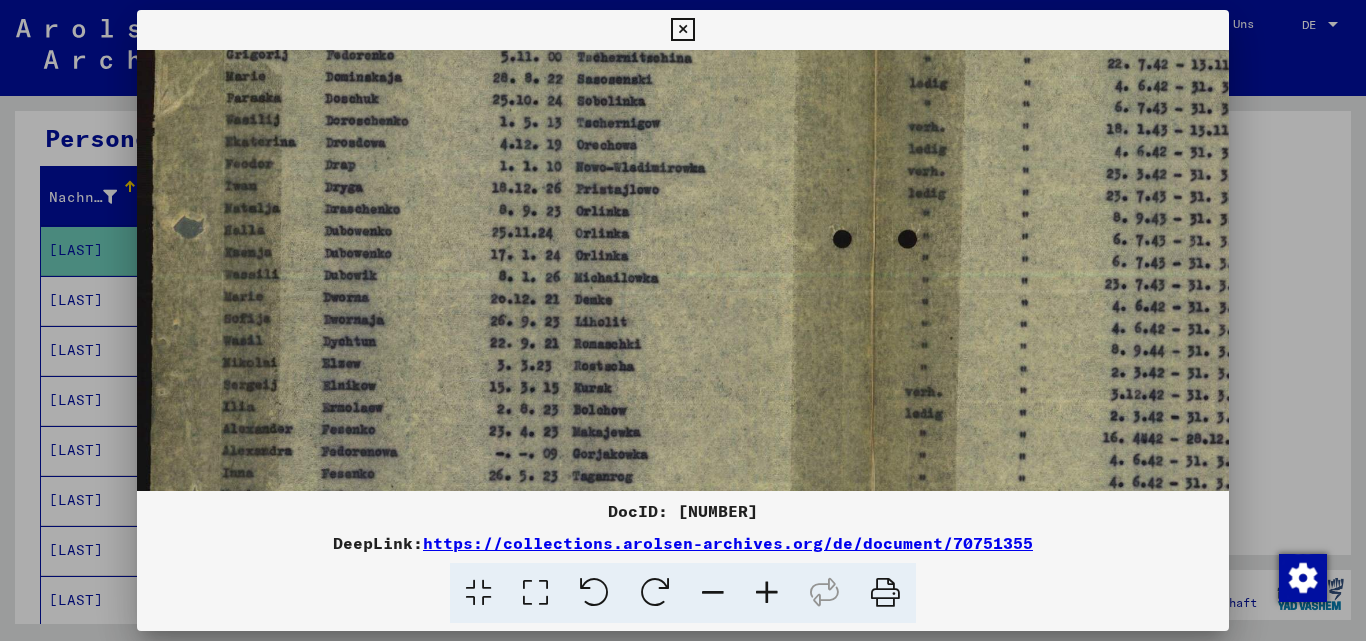 scroll, scrollTop: 195, scrollLeft: 0, axis: vertical 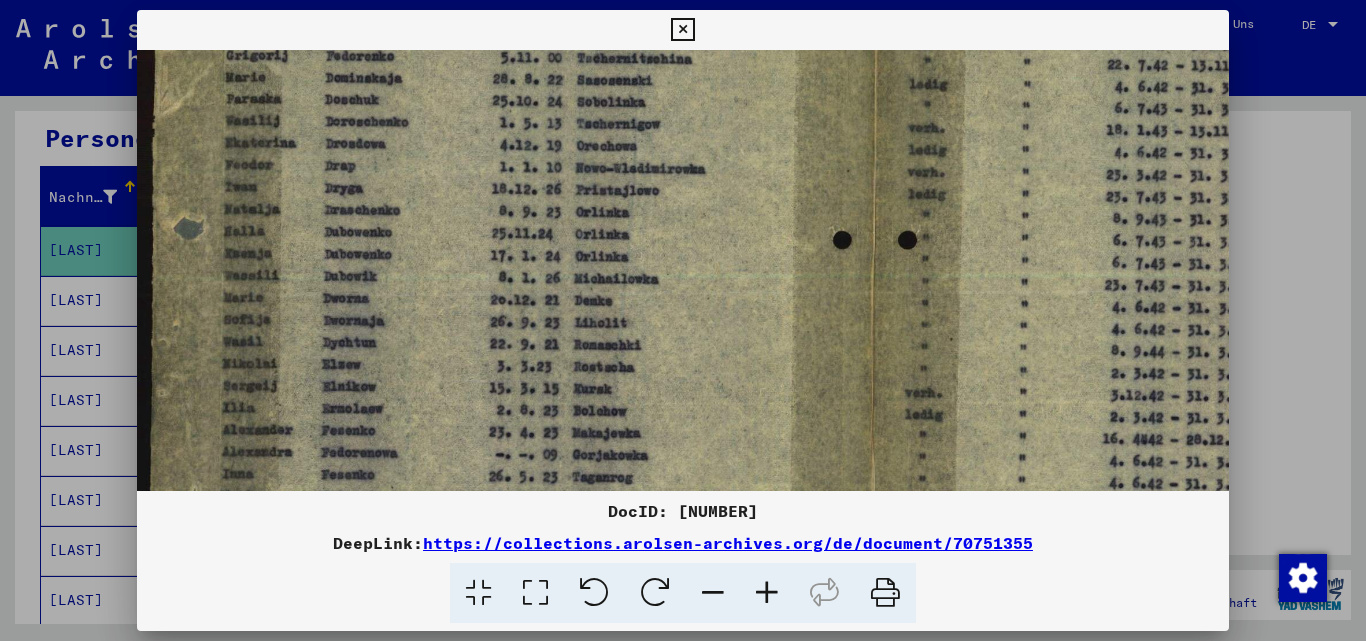 drag, startPoint x: 382, startPoint y: 255, endPoint x: 400, endPoint y: 348, distance: 94.72592 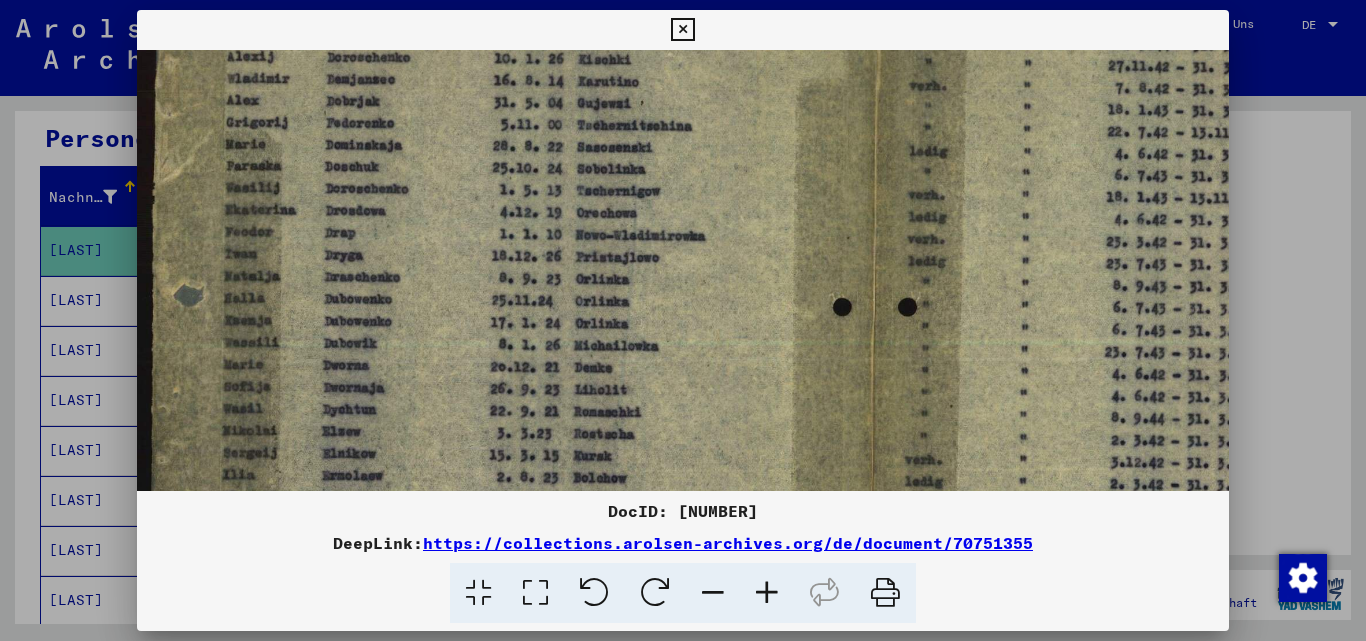 scroll, scrollTop: 126, scrollLeft: 0, axis: vertical 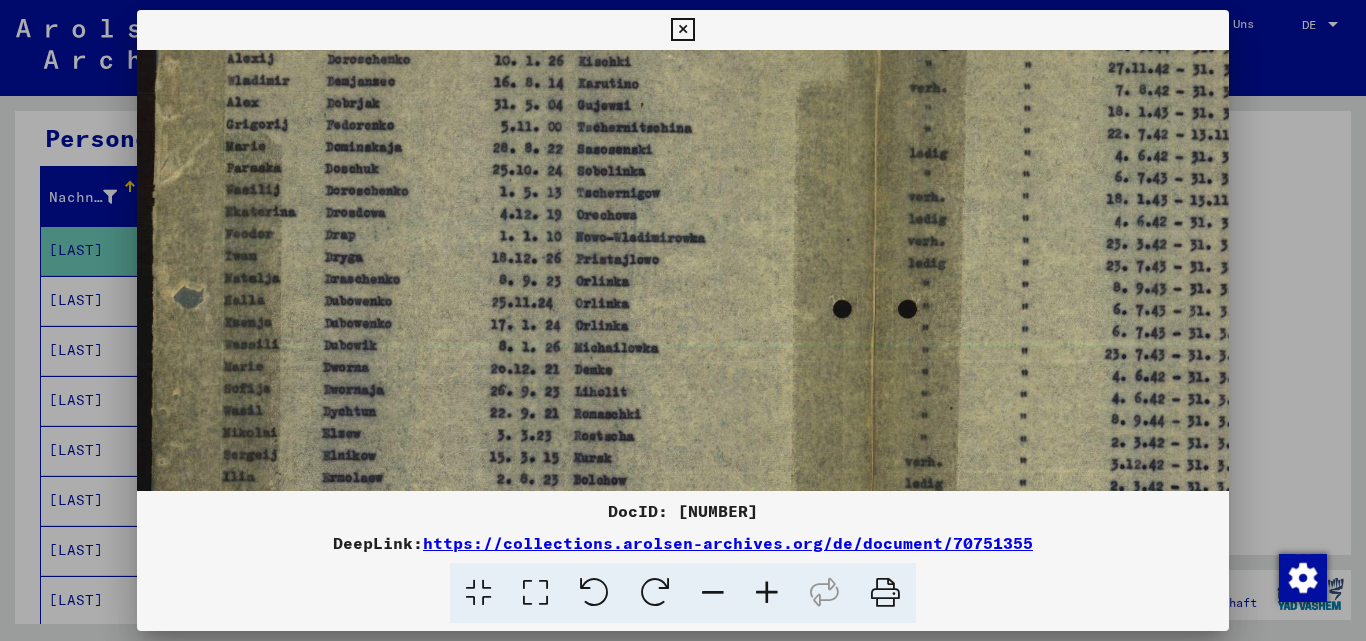 drag, startPoint x: 245, startPoint y: 238, endPoint x: 296, endPoint y: 307, distance: 85.8021 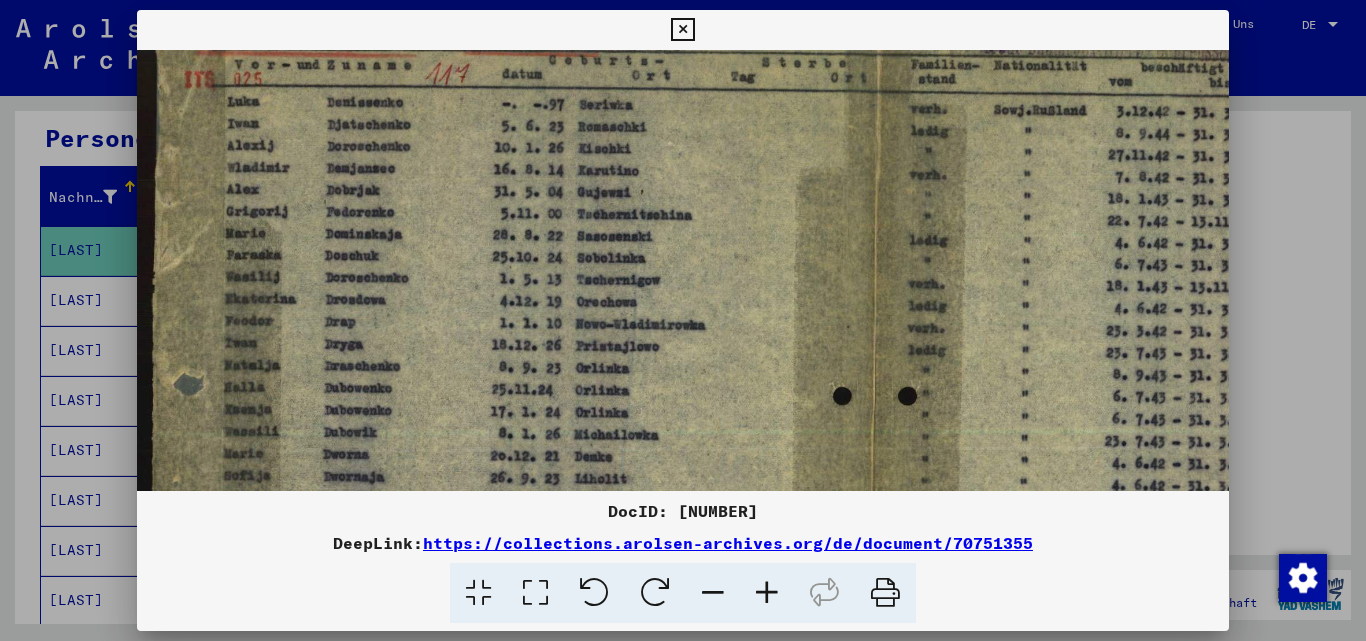 scroll, scrollTop: 33, scrollLeft: 1, axis: both 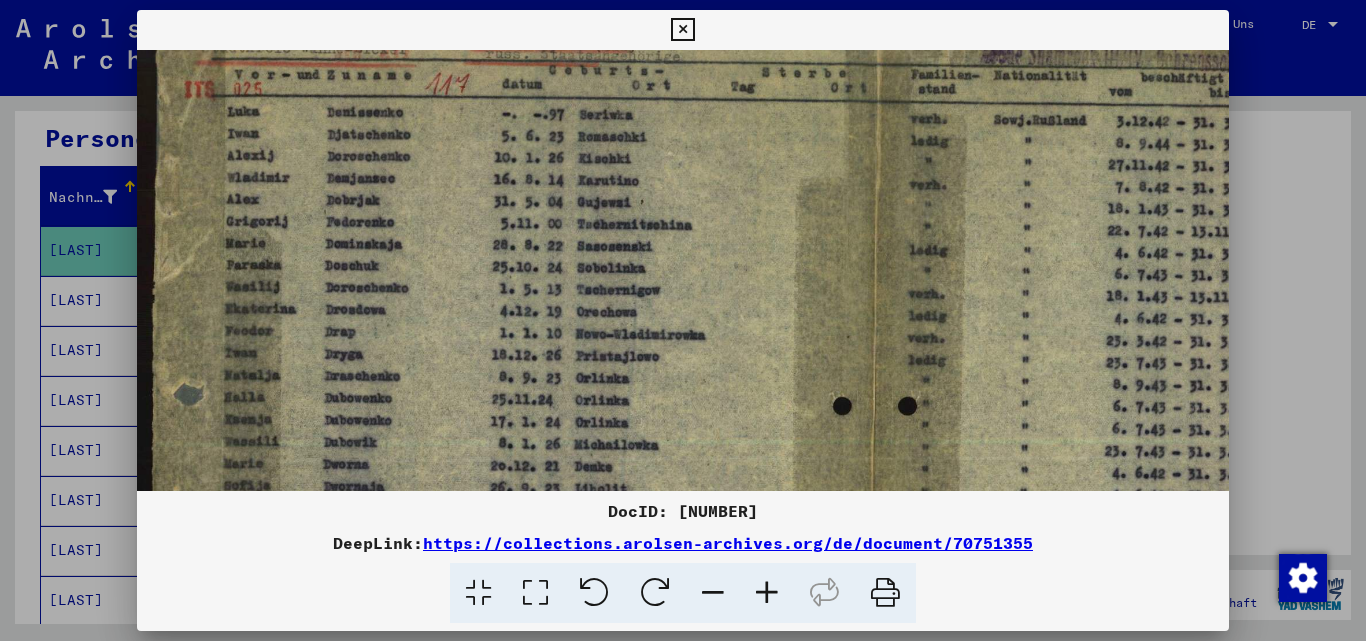 drag, startPoint x: 755, startPoint y: 329, endPoint x: 794, endPoint y: 429, distance: 107.33592 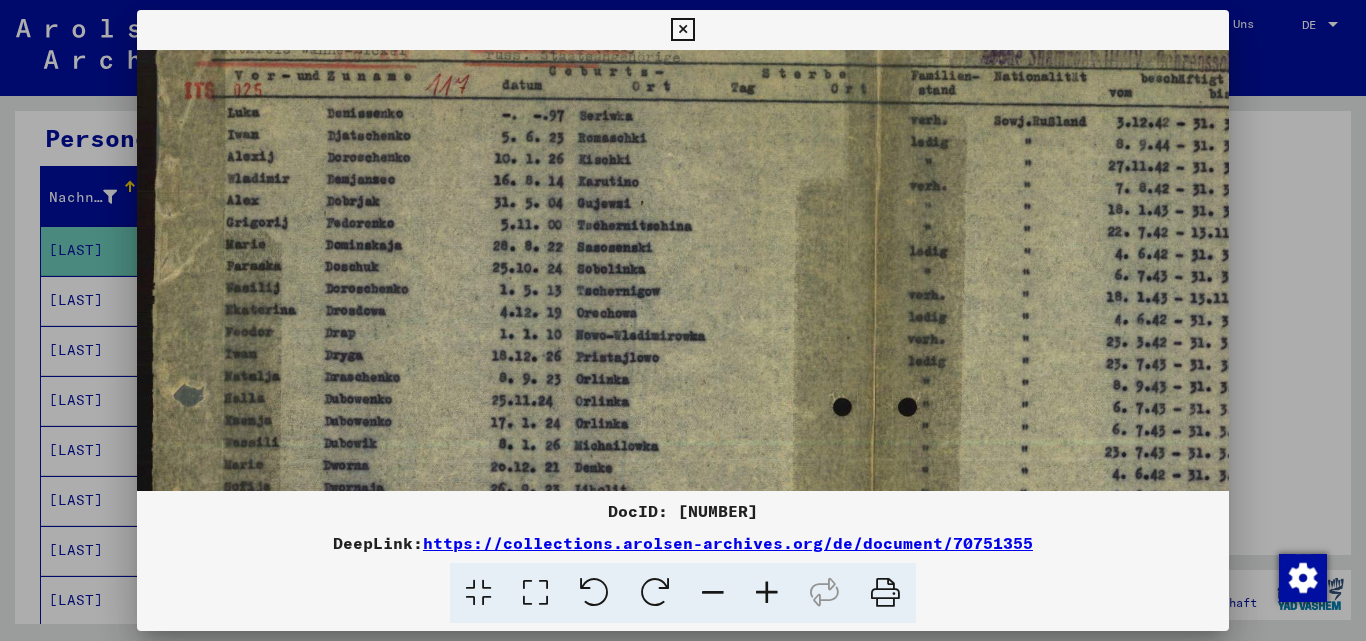 click at bounding box center [682, 30] 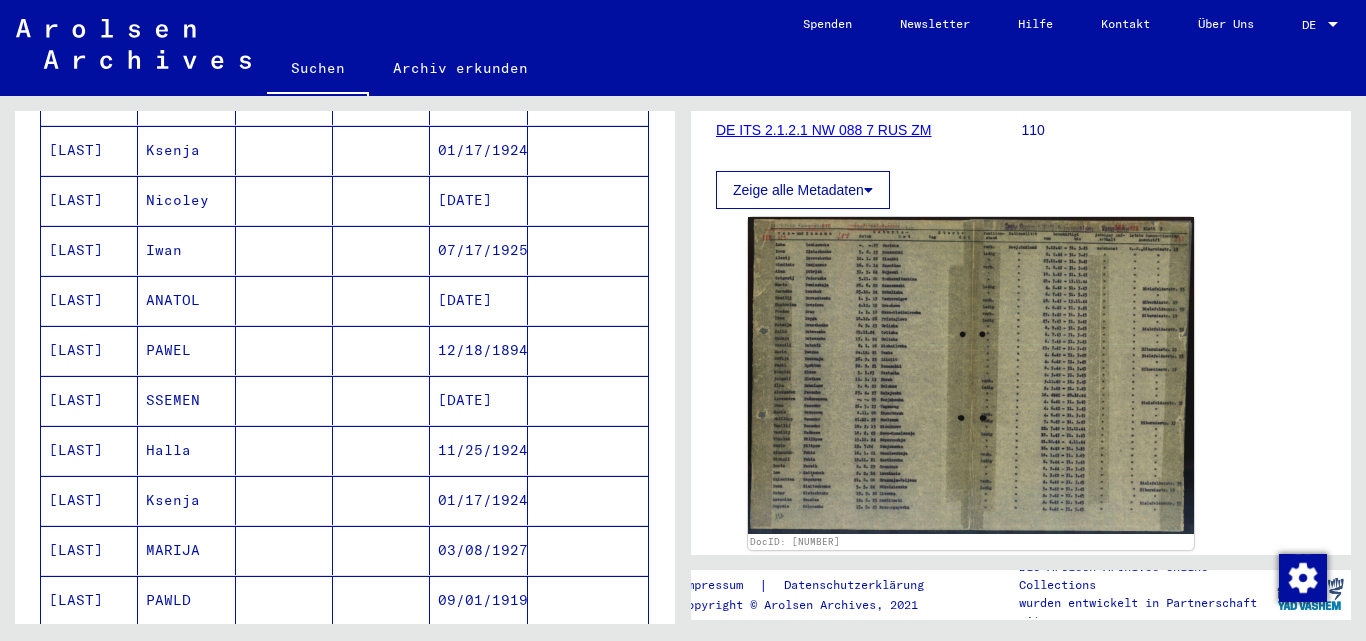 scroll, scrollTop: 1000, scrollLeft: 0, axis: vertical 